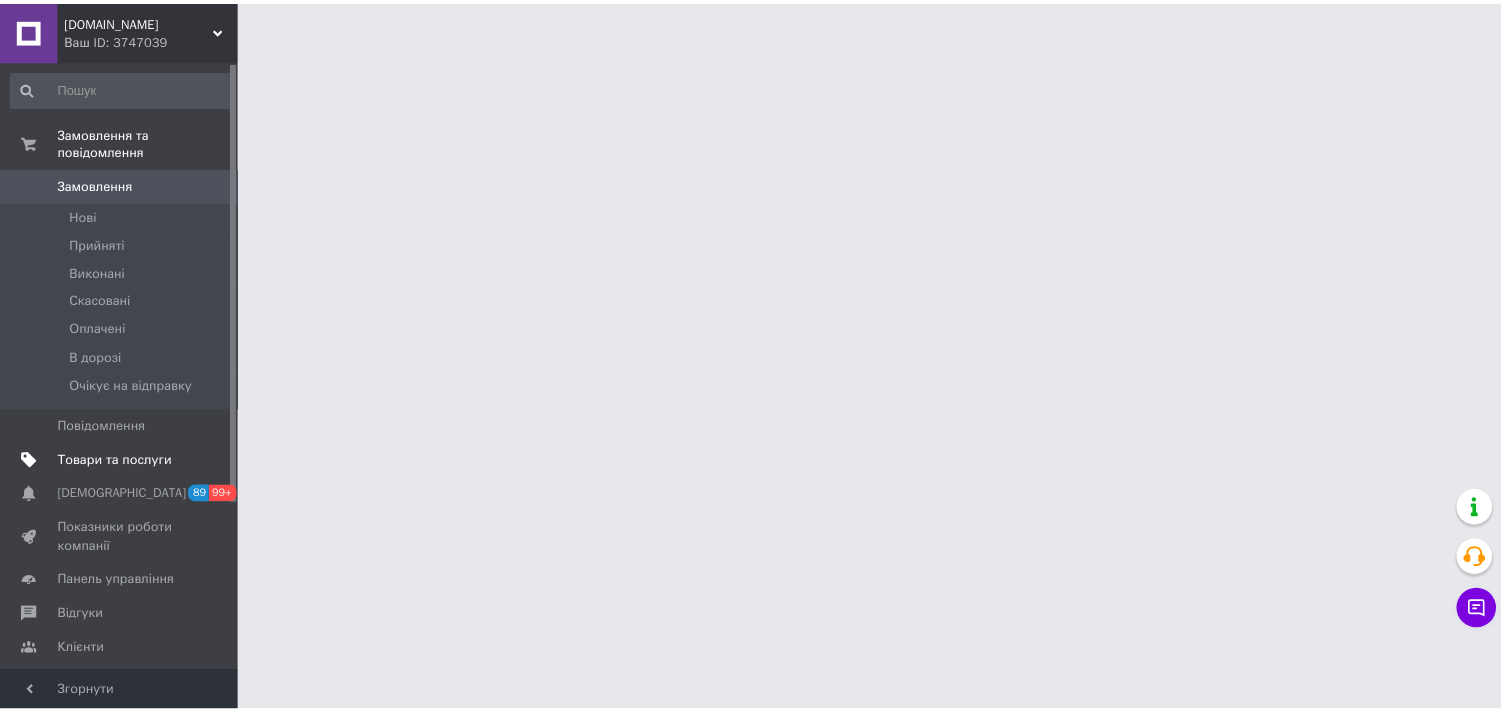 scroll, scrollTop: 0, scrollLeft: 0, axis: both 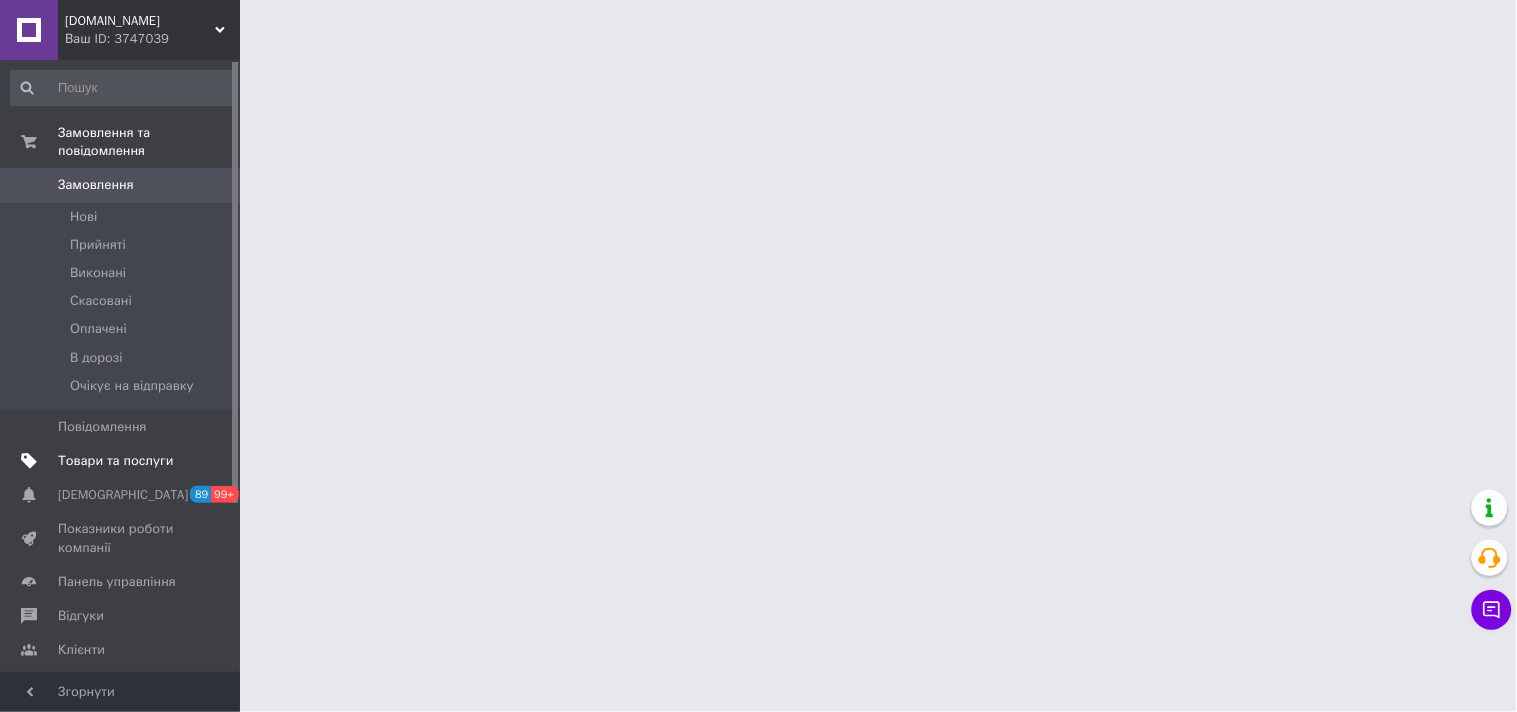 click on "Товари та послуги" at bounding box center (115, 461) 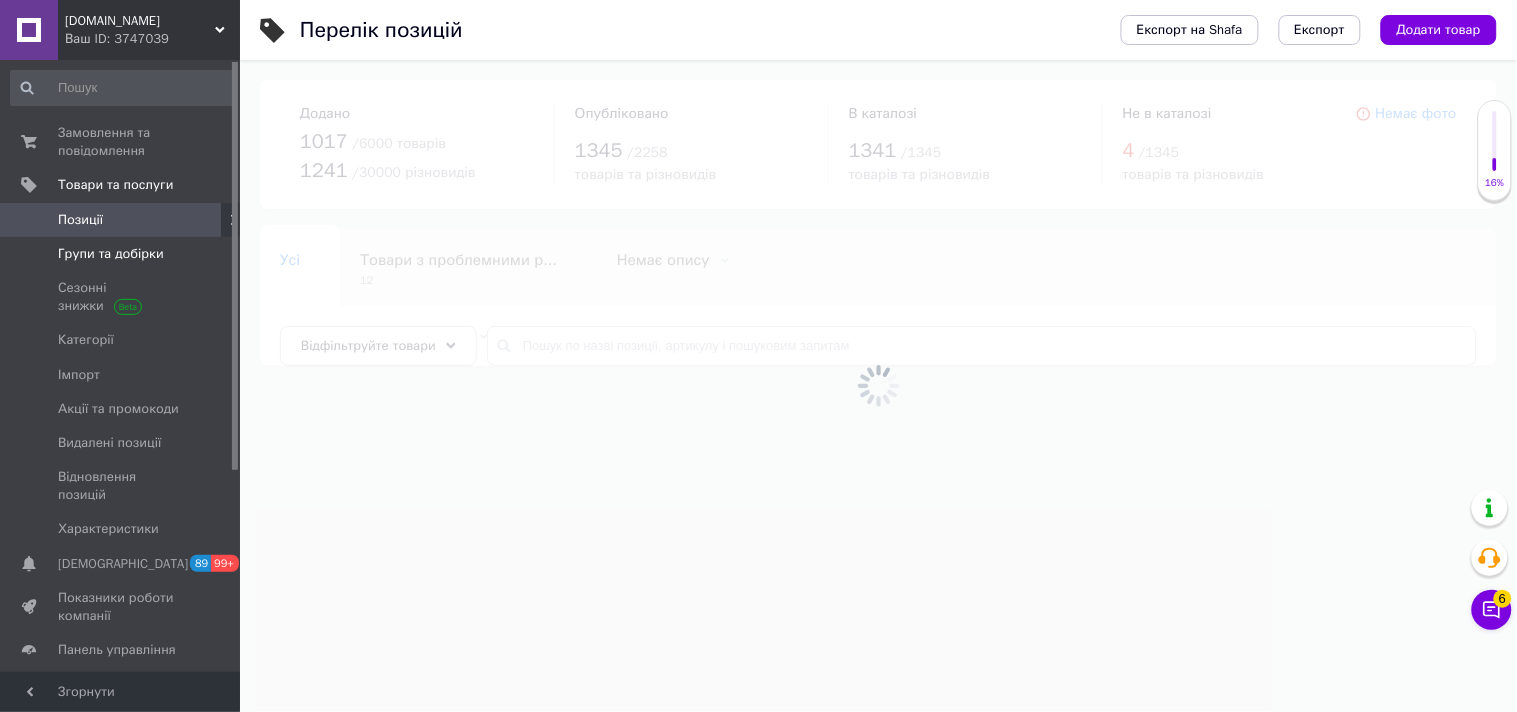 click on "Групи та добірки" at bounding box center (111, 254) 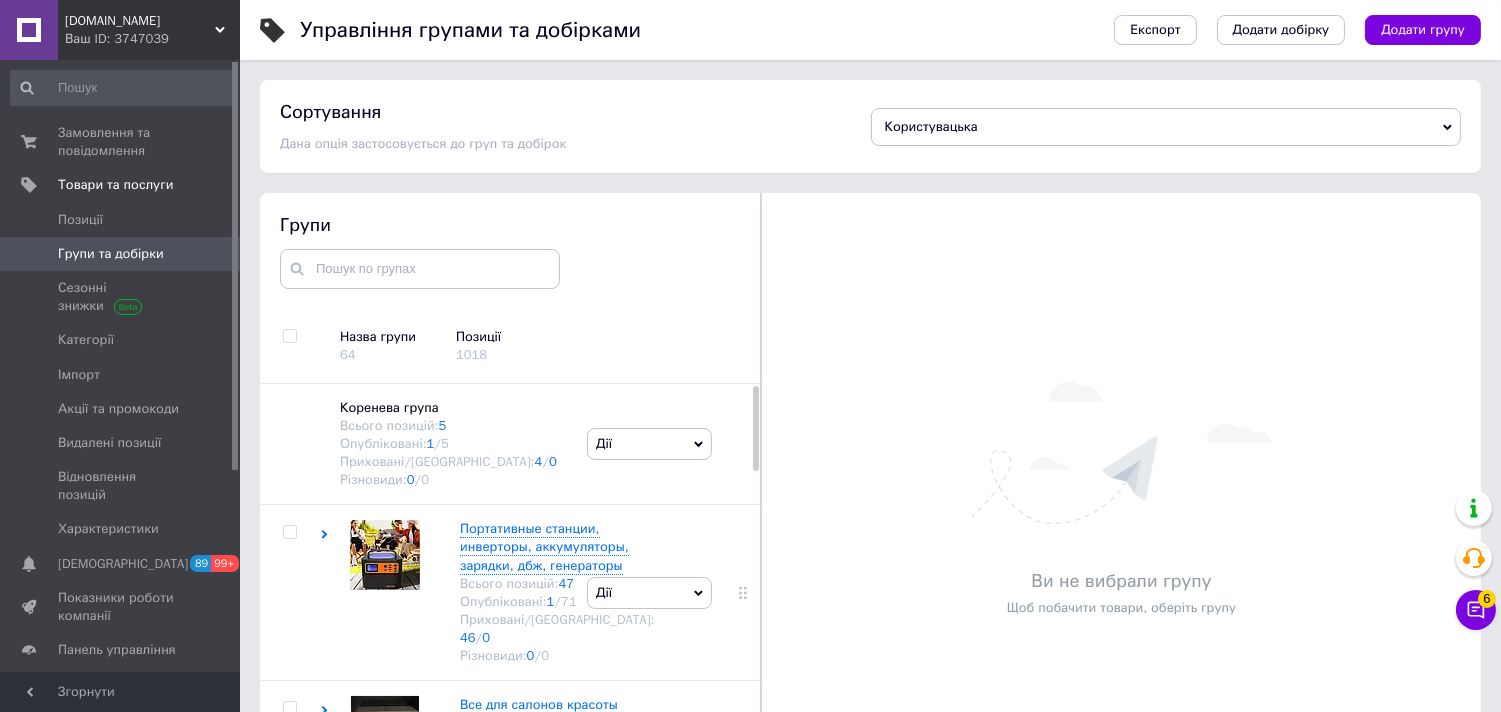 click on "Користувацька" at bounding box center [1166, 127] 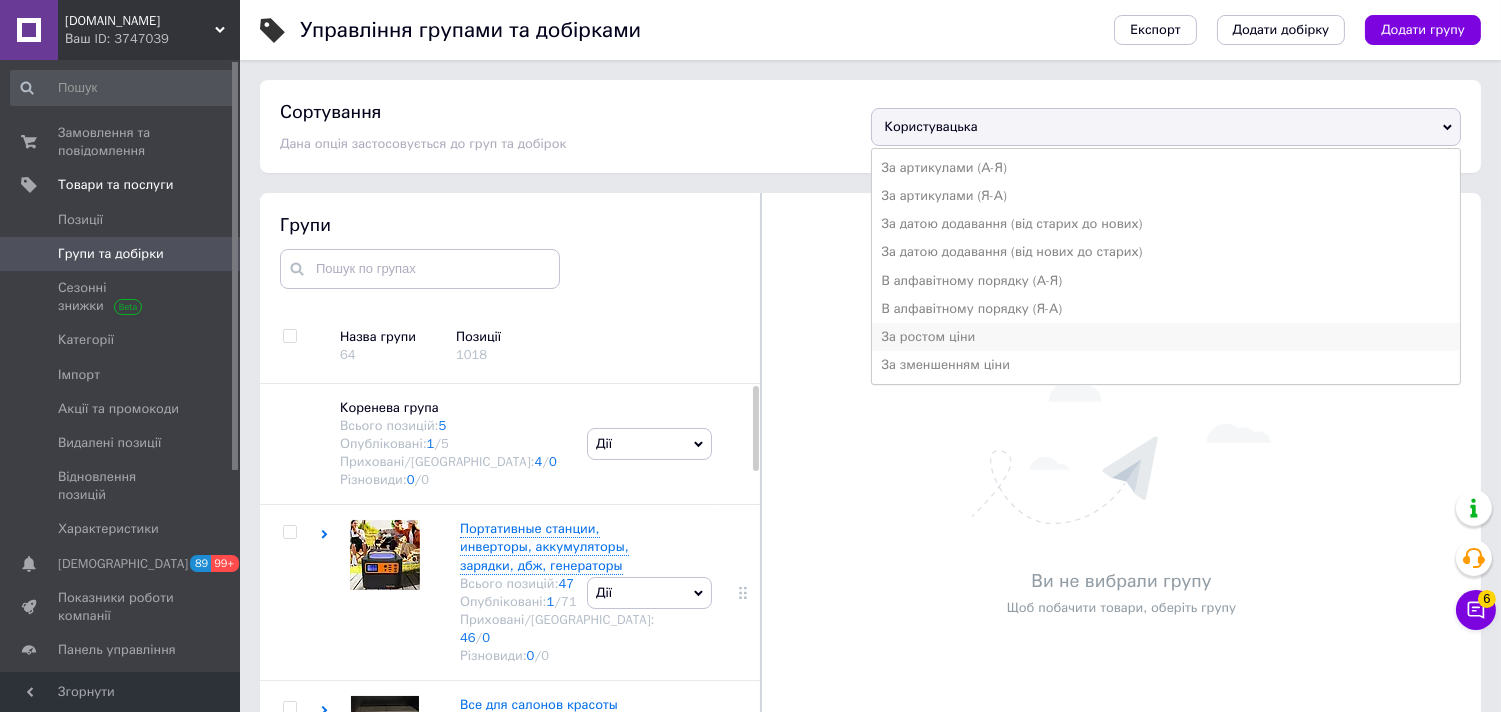 click on "За ростом ціни" at bounding box center (1166, 337) 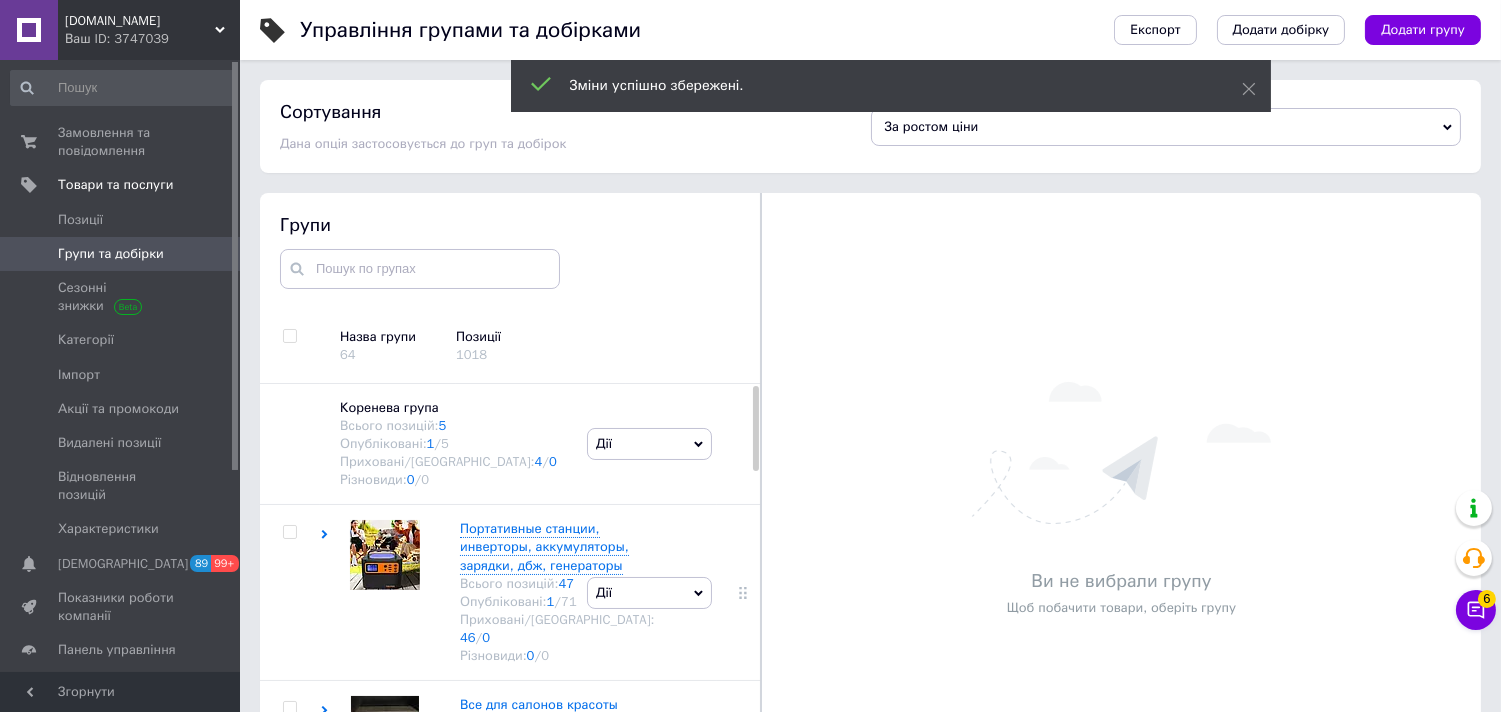 click on "[DOMAIN_NAME]" at bounding box center (140, 21) 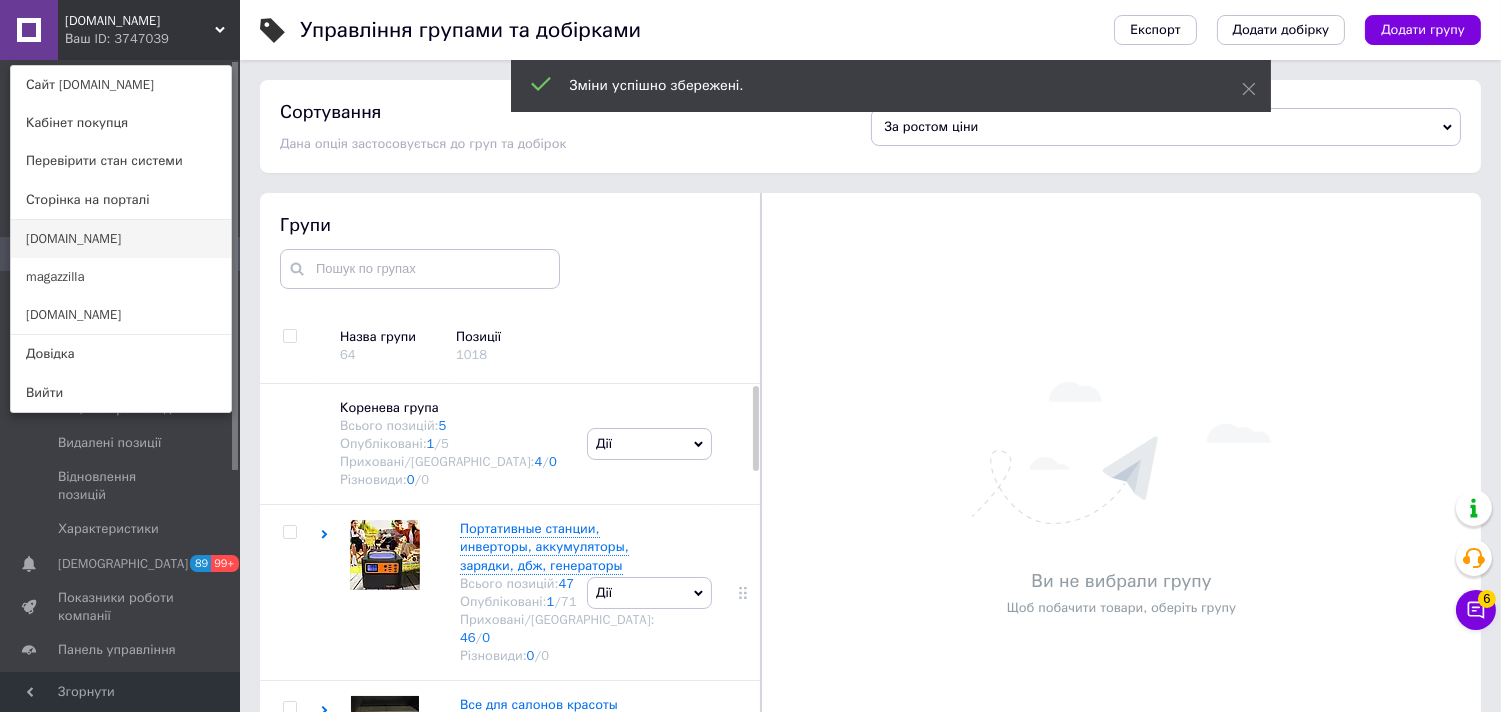 click on "[DOMAIN_NAME]" at bounding box center (121, 239) 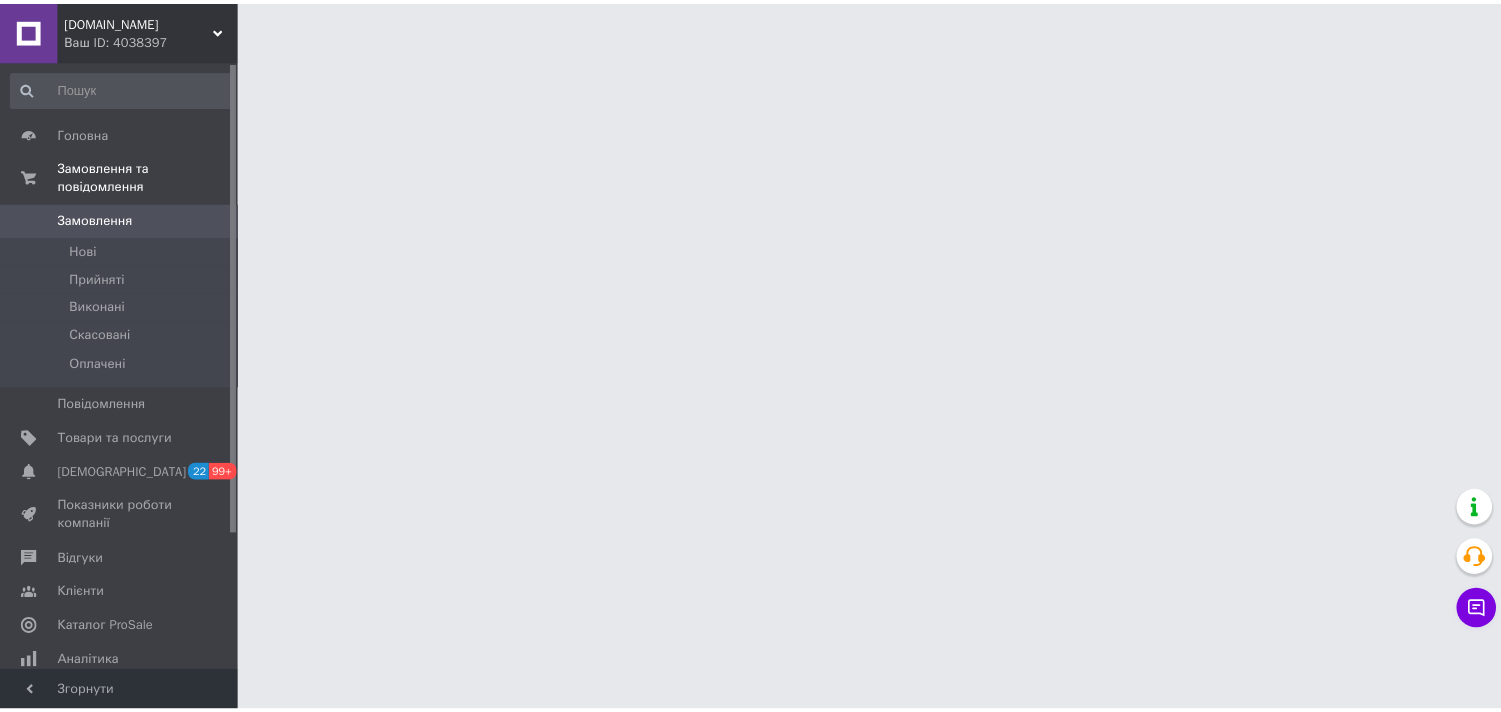 scroll, scrollTop: 0, scrollLeft: 0, axis: both 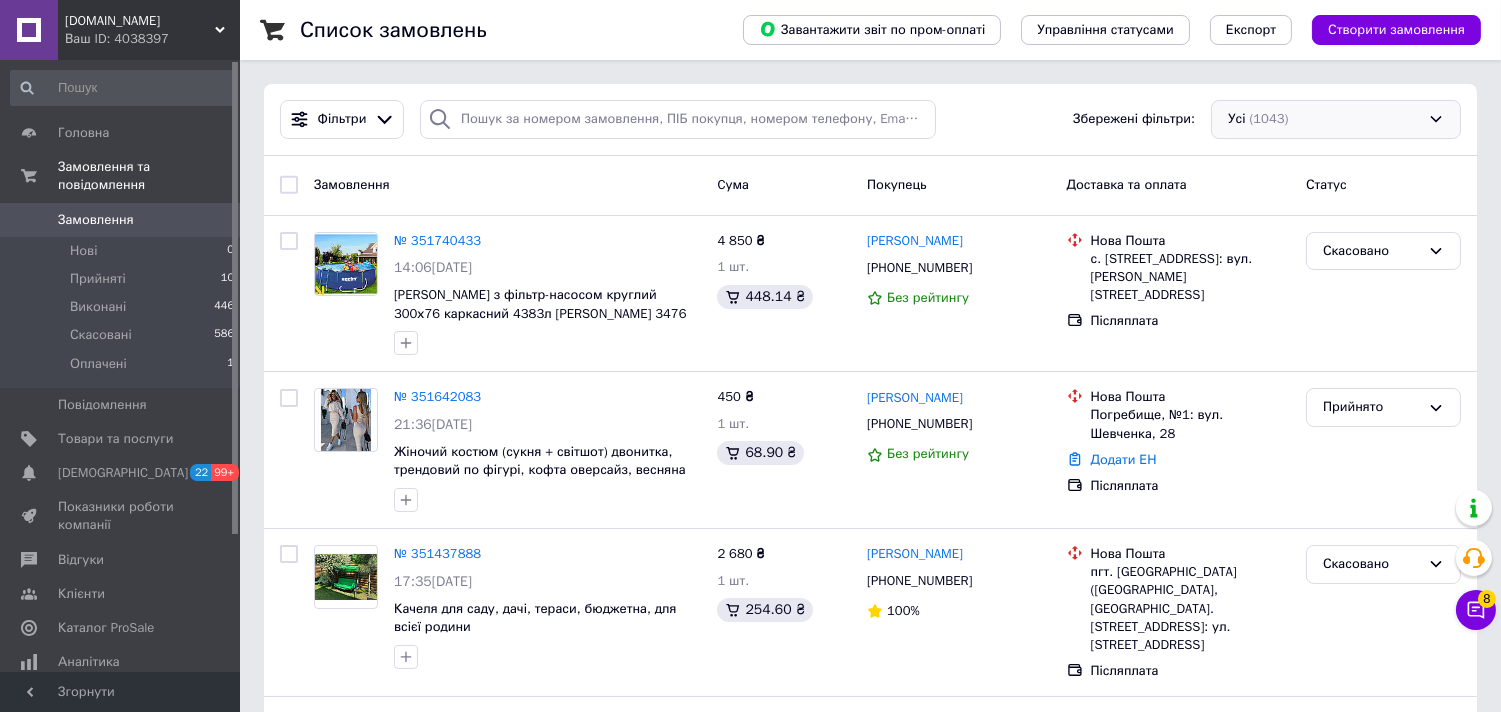 click on "Усі (1043)" at bounding box center (1336, 119) 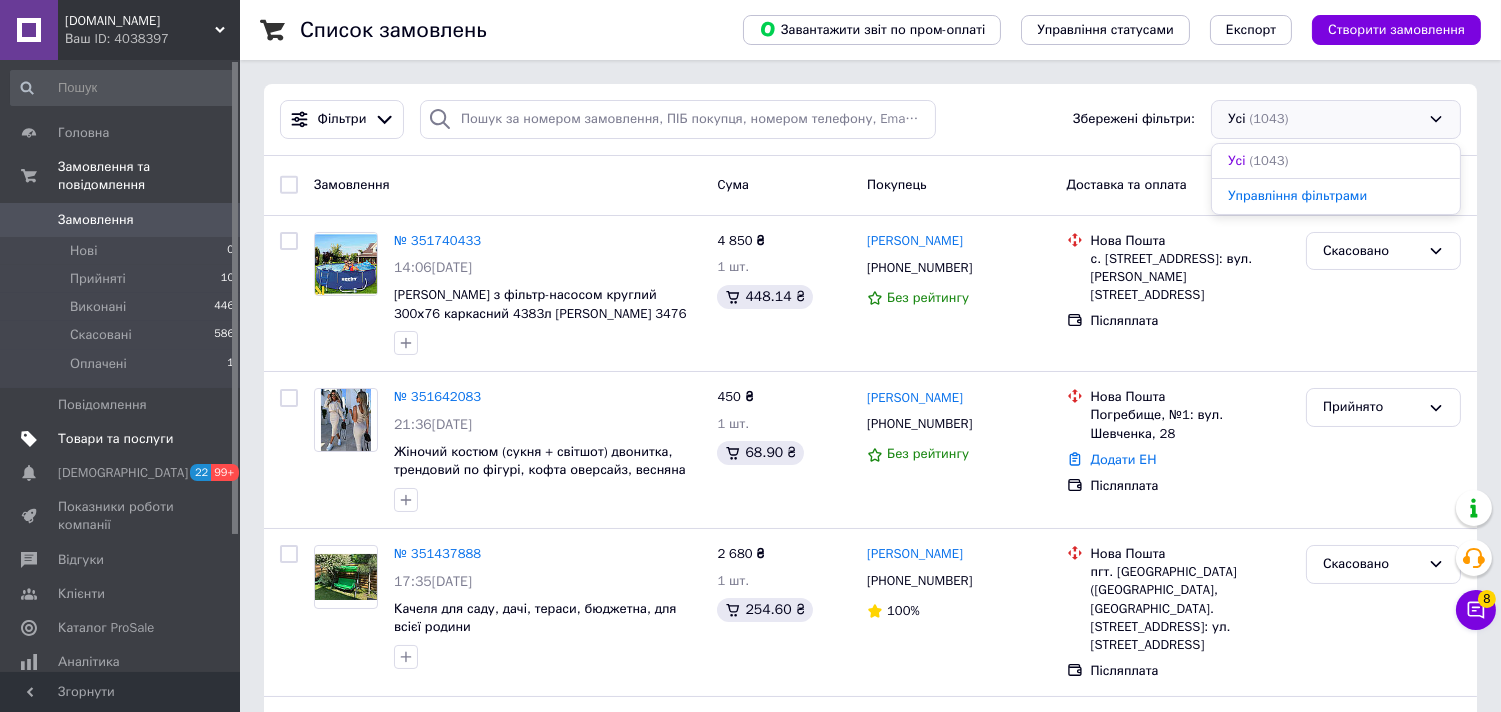 click on "Товари та послуги" at bounding box center (115, 439) 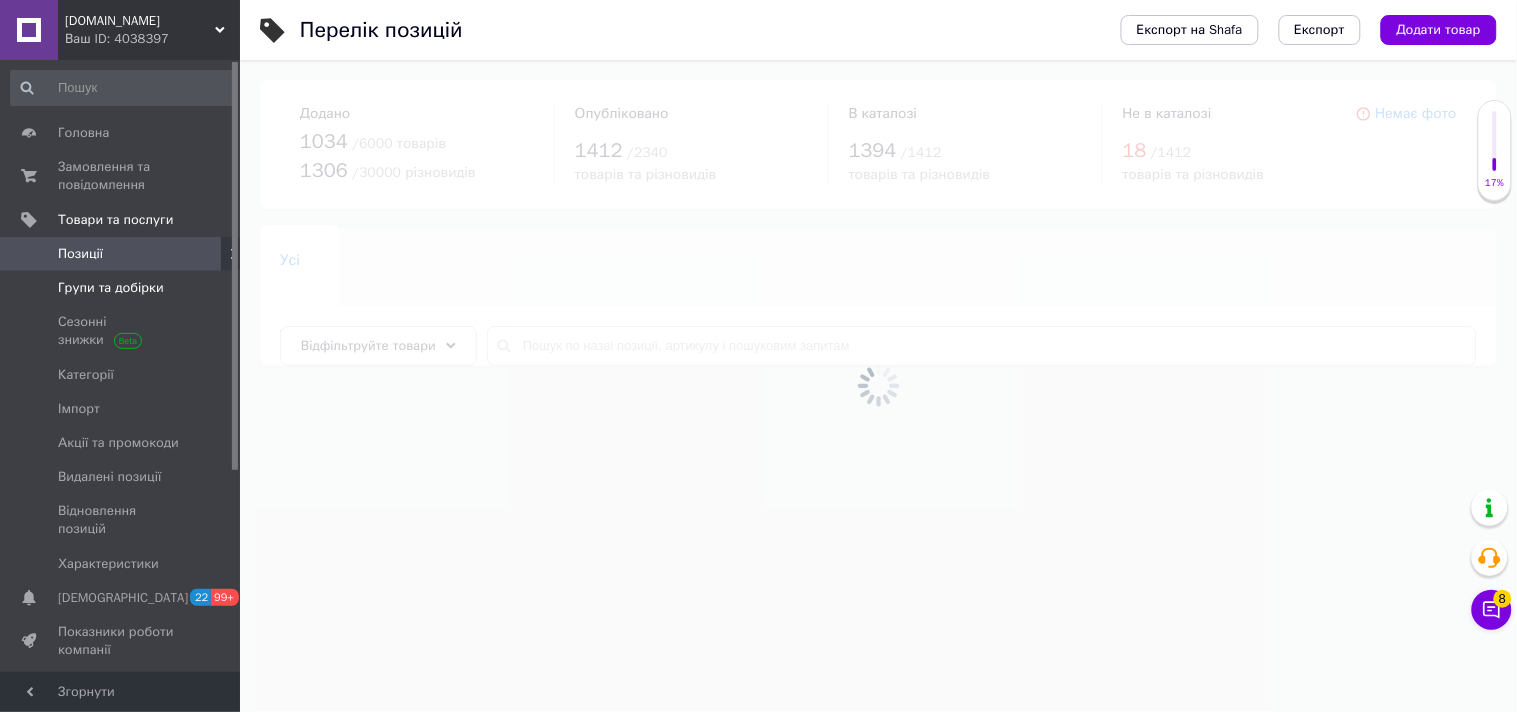 click on "Групи та добірки" at bounding box center [111, 288] 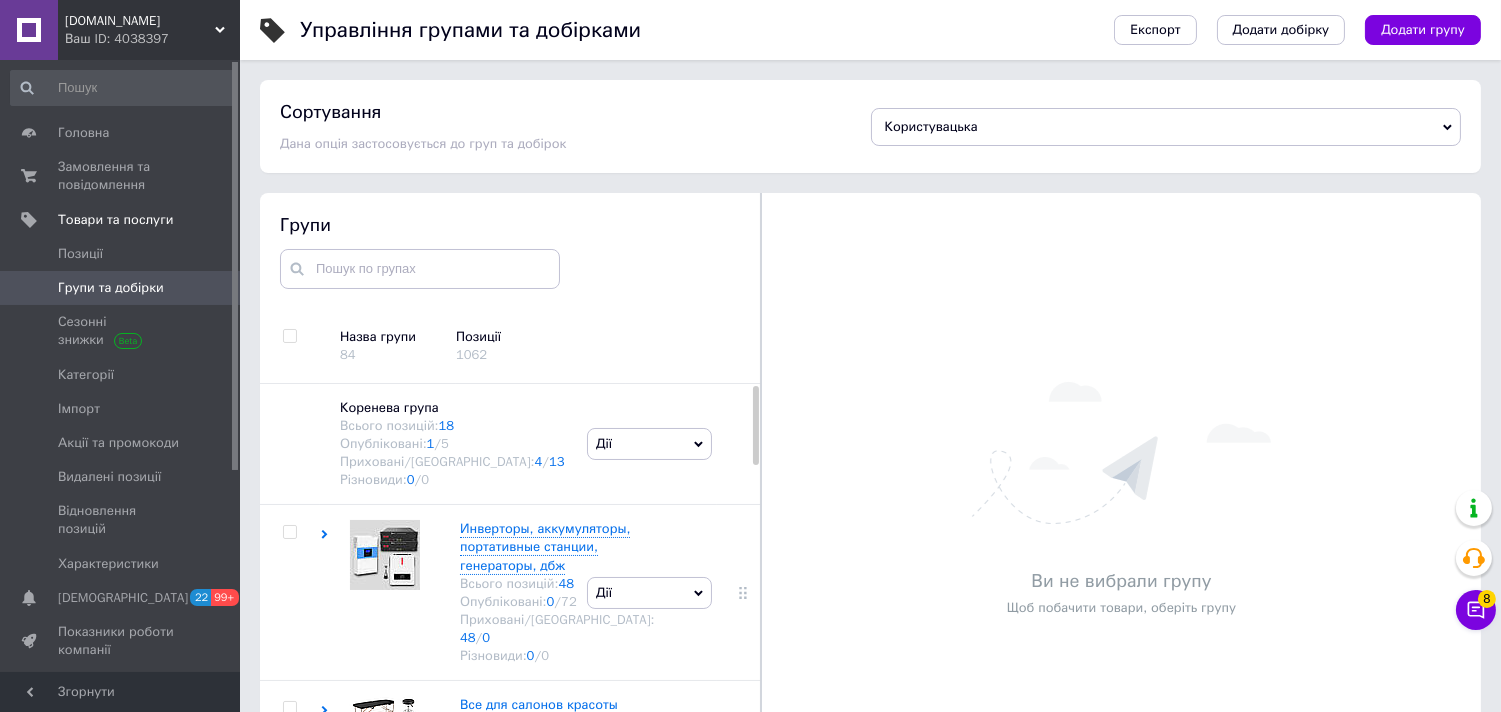 click on "Користувацька" at bounding box center [1166, 127] 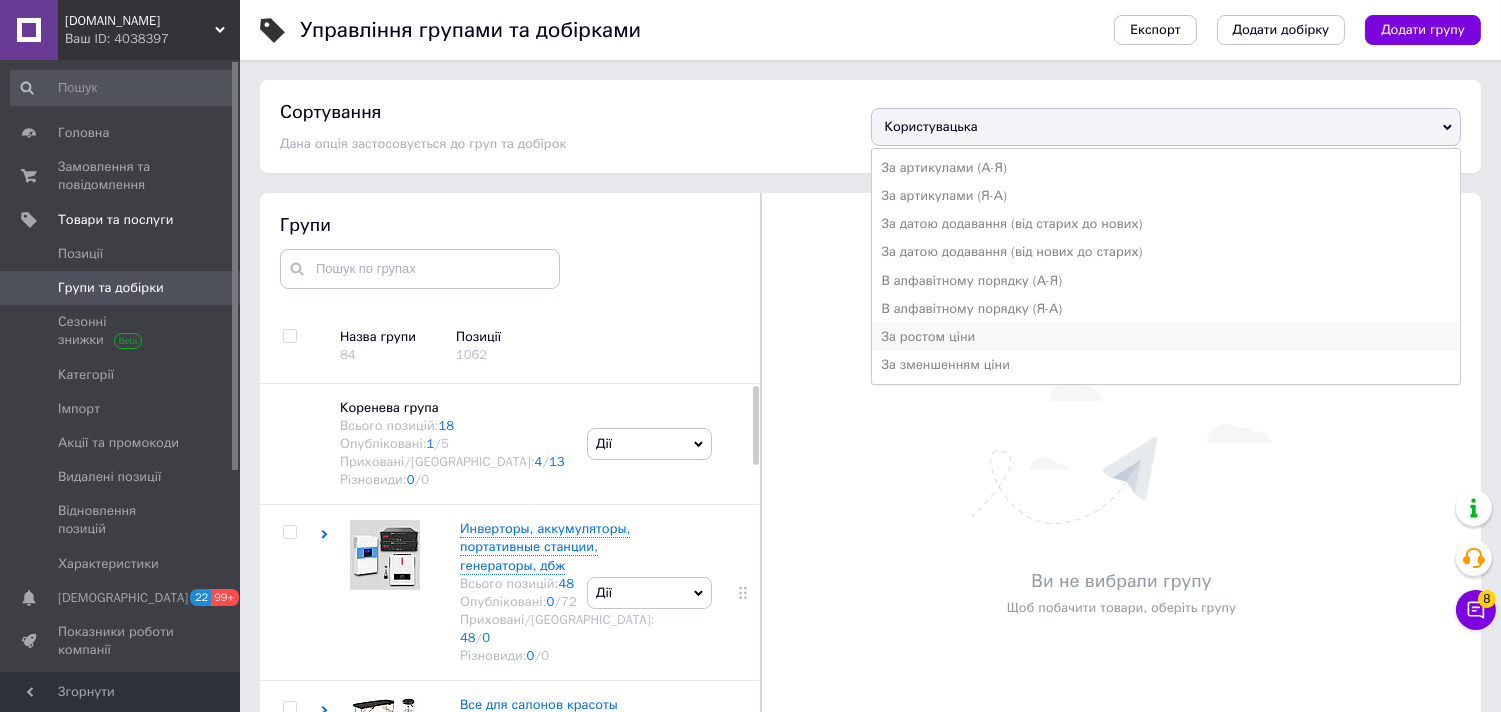 click on "За ростом ціни" at bounding box center [1166, 337] 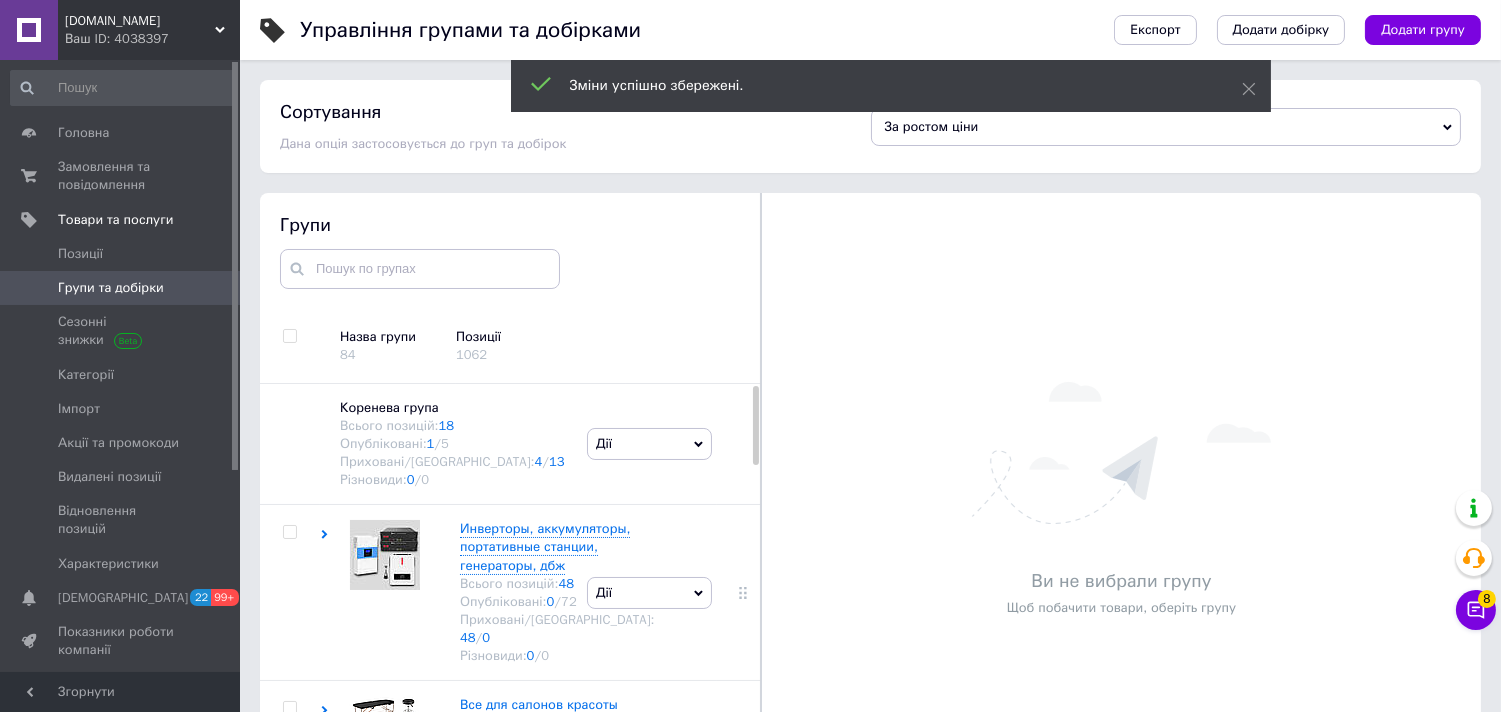 click on "[DOMAIN_NAME]" at bounding box center (140, 21) 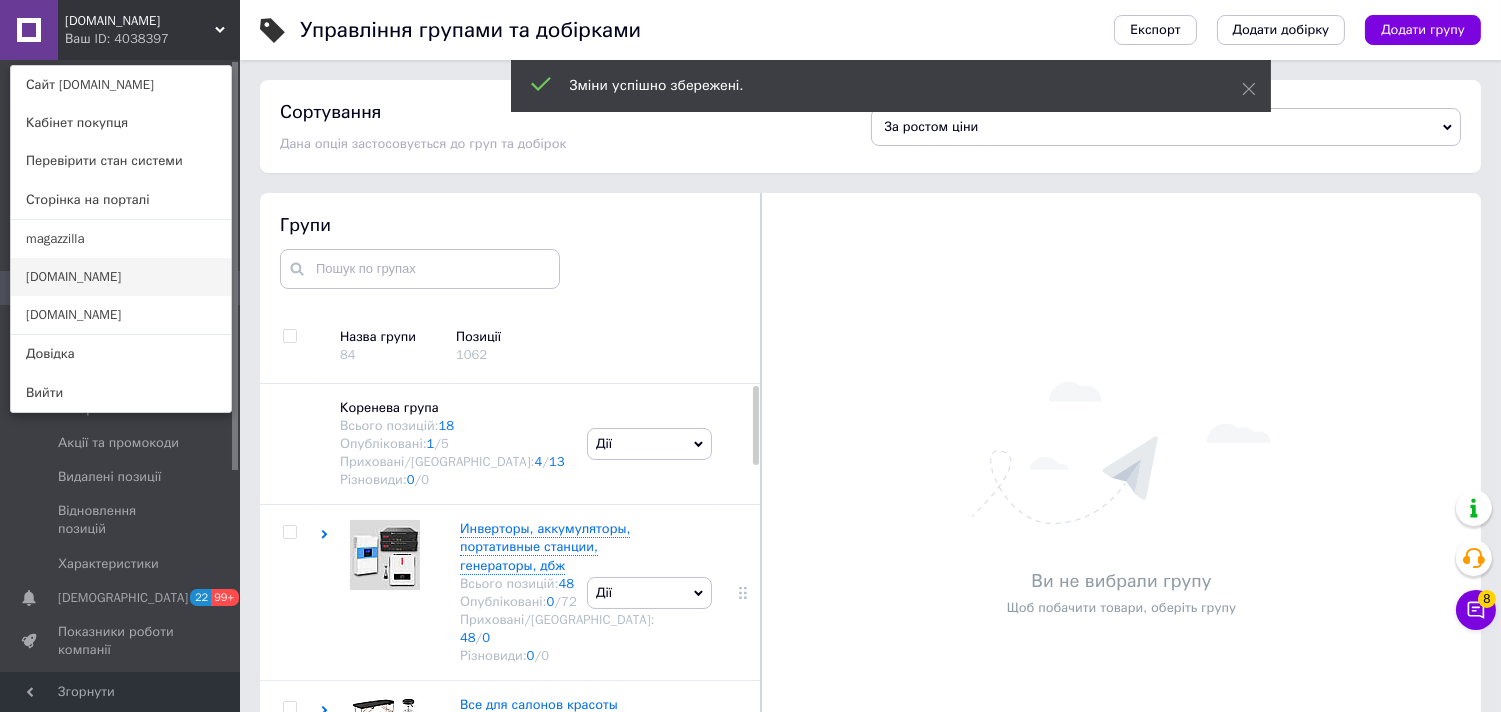 click on "[DOMAIN_NAME]" at bounding box center (121, 277) 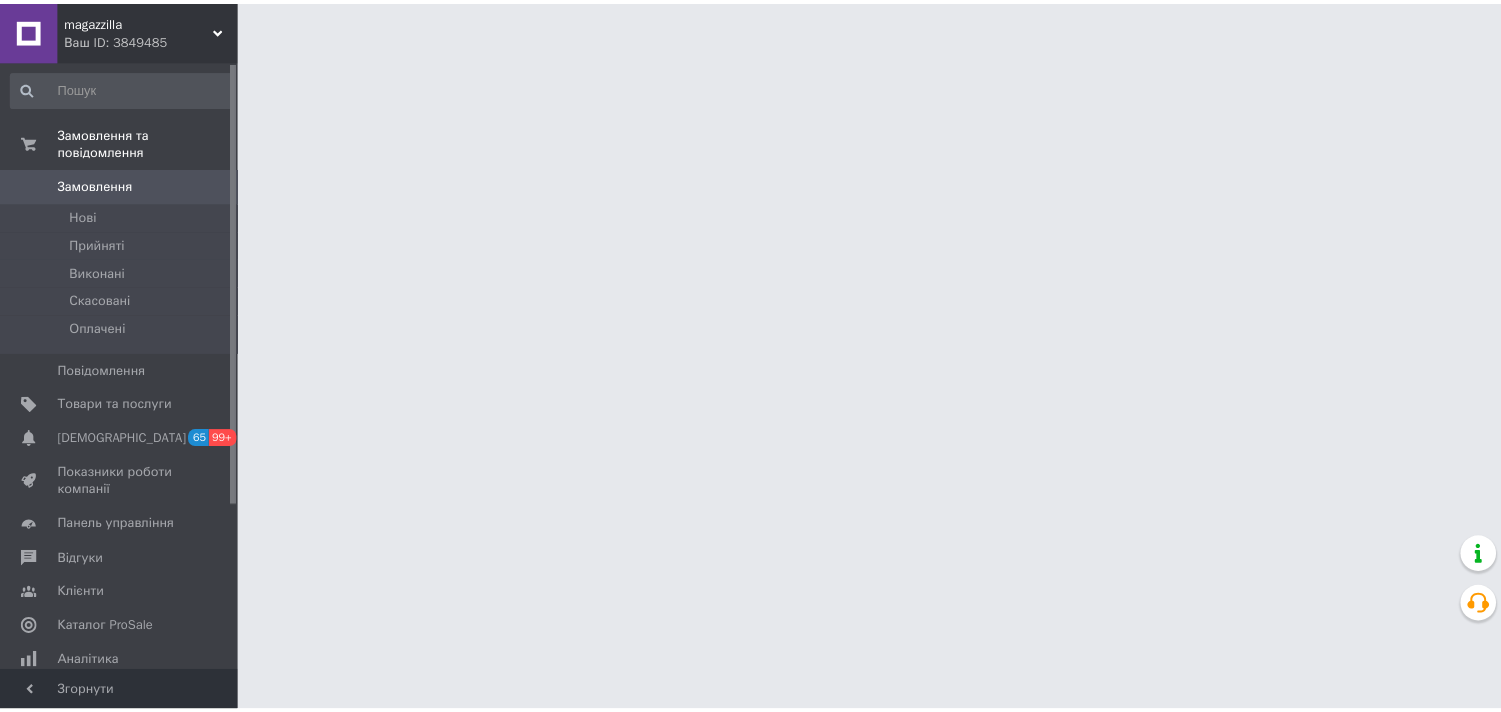 scroll, scrollTop: 0, scrollLeft: 0, axis: both 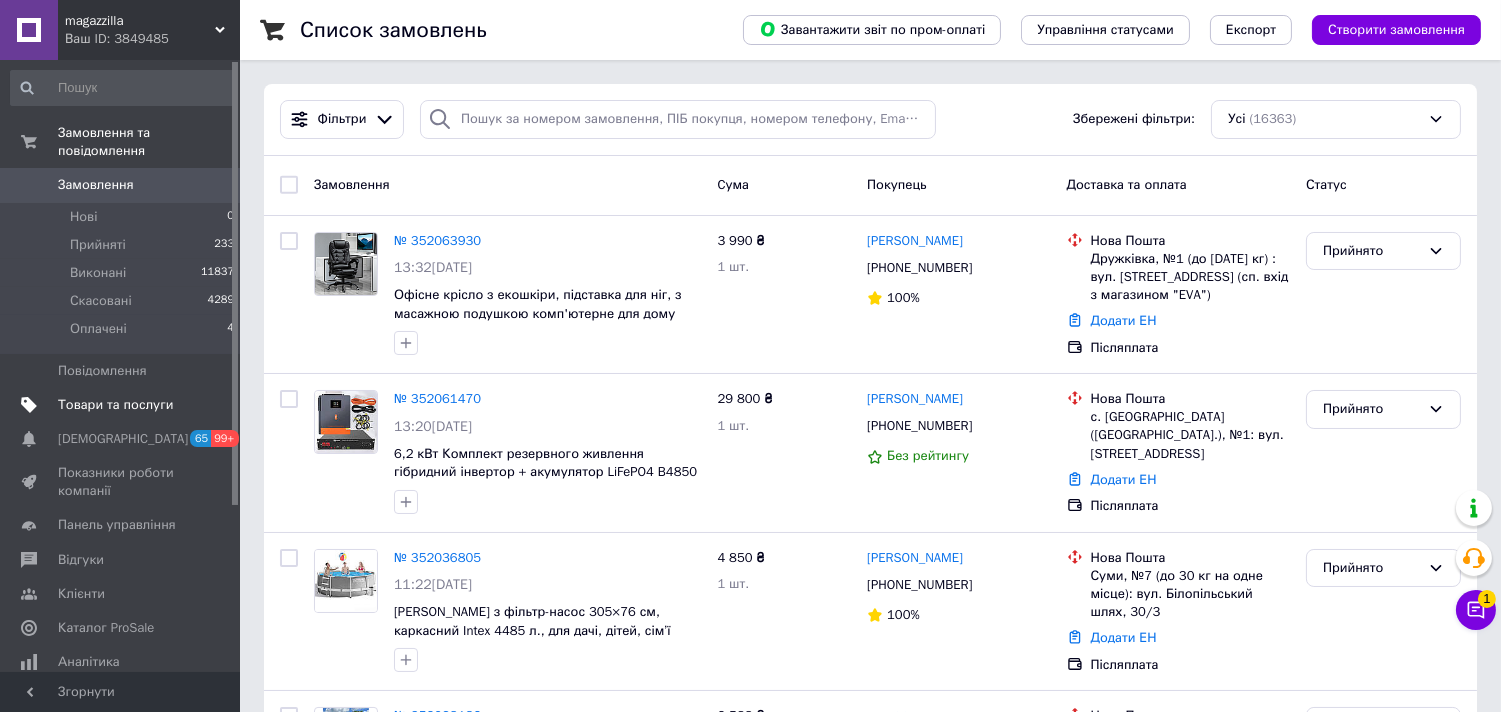 click on "Товари та послуги" at bounding box center [123, 405] 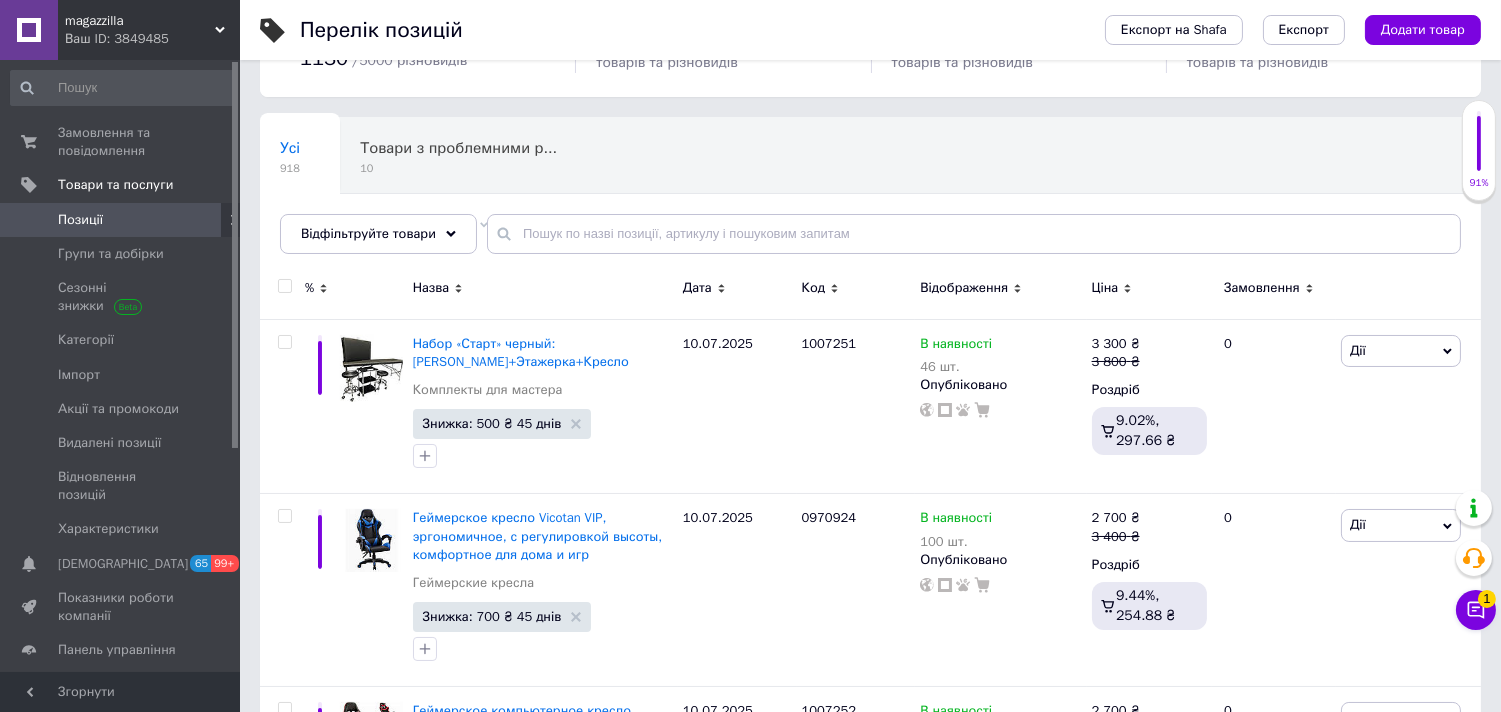 scroll, scrollTop: 222, scrollLeft: 0, axis: vertical 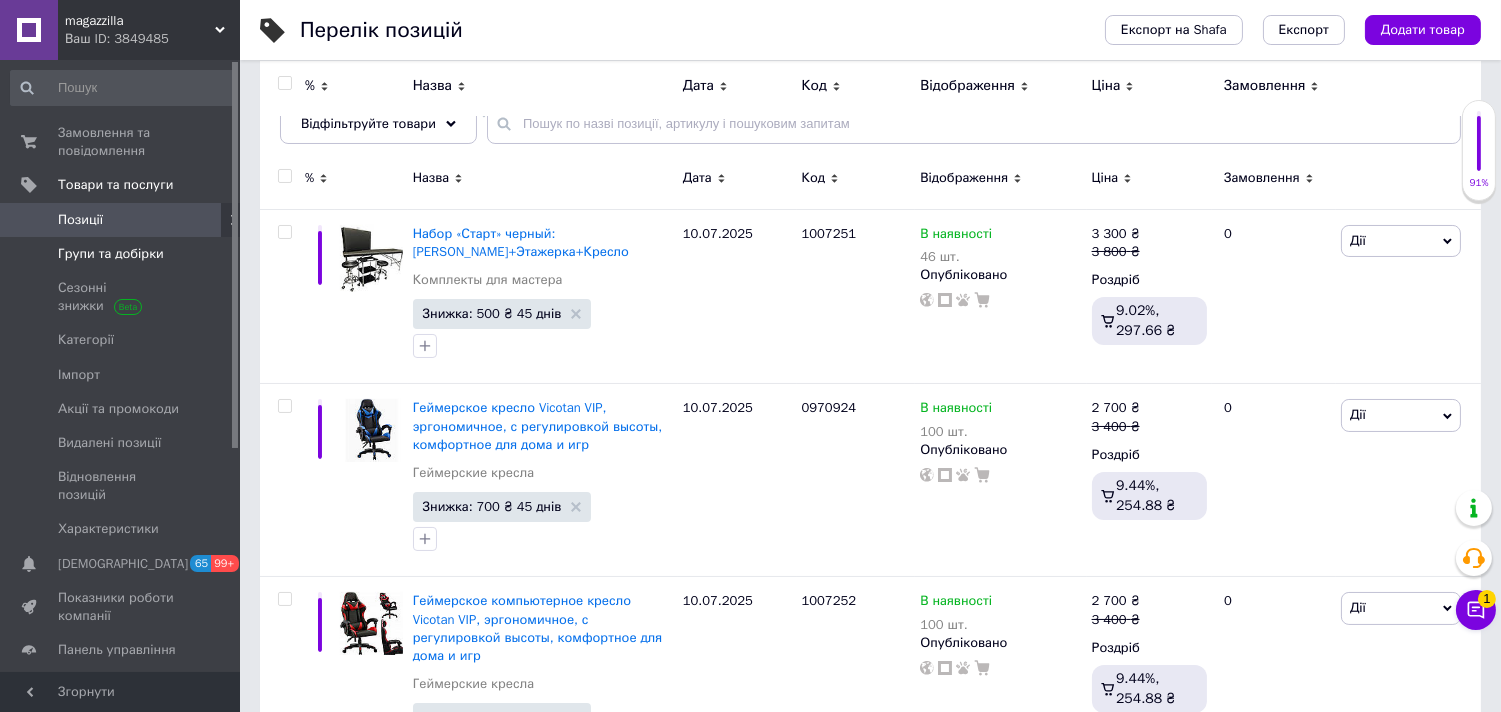 click on "Групи та добірки" at bounding box center [111, 254] 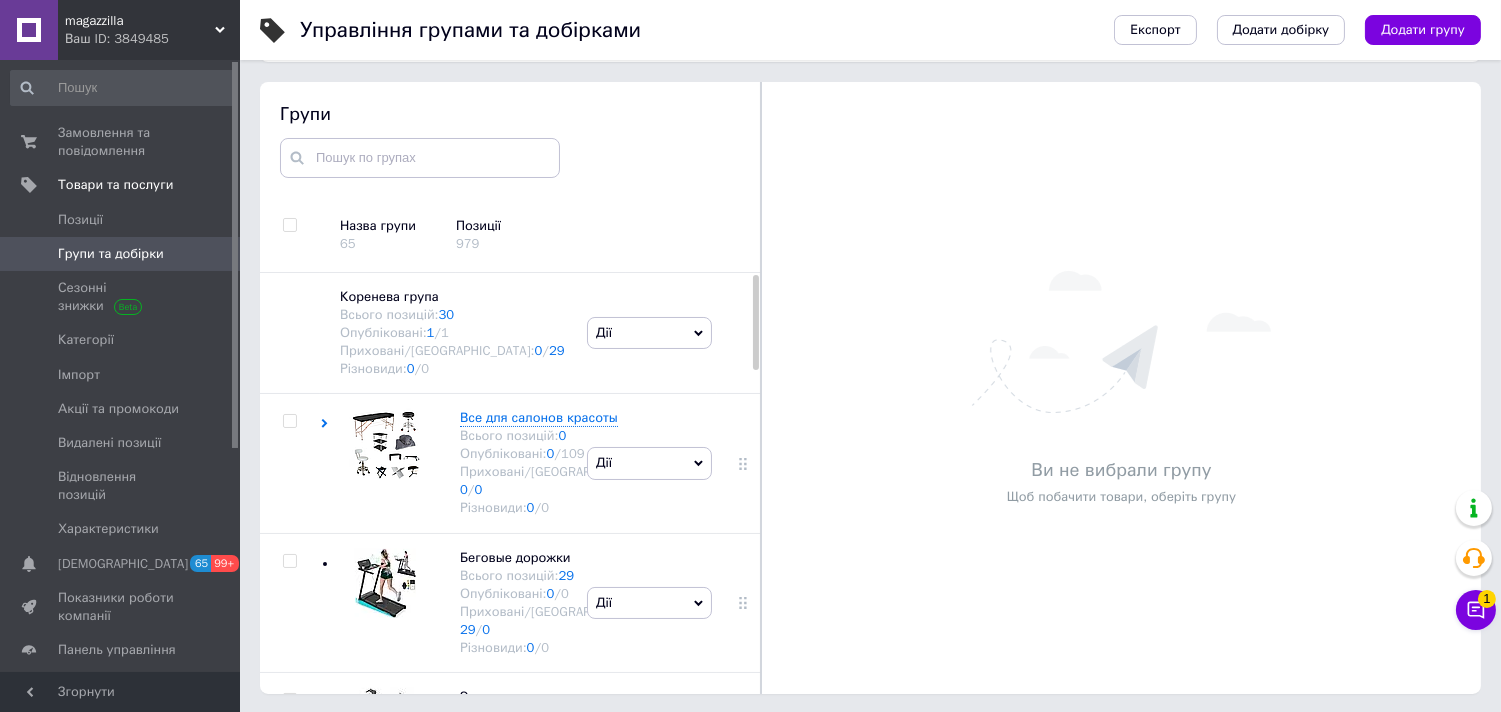 scroll, scrollTop: 113, scrollLeft: 0, axis: vertical 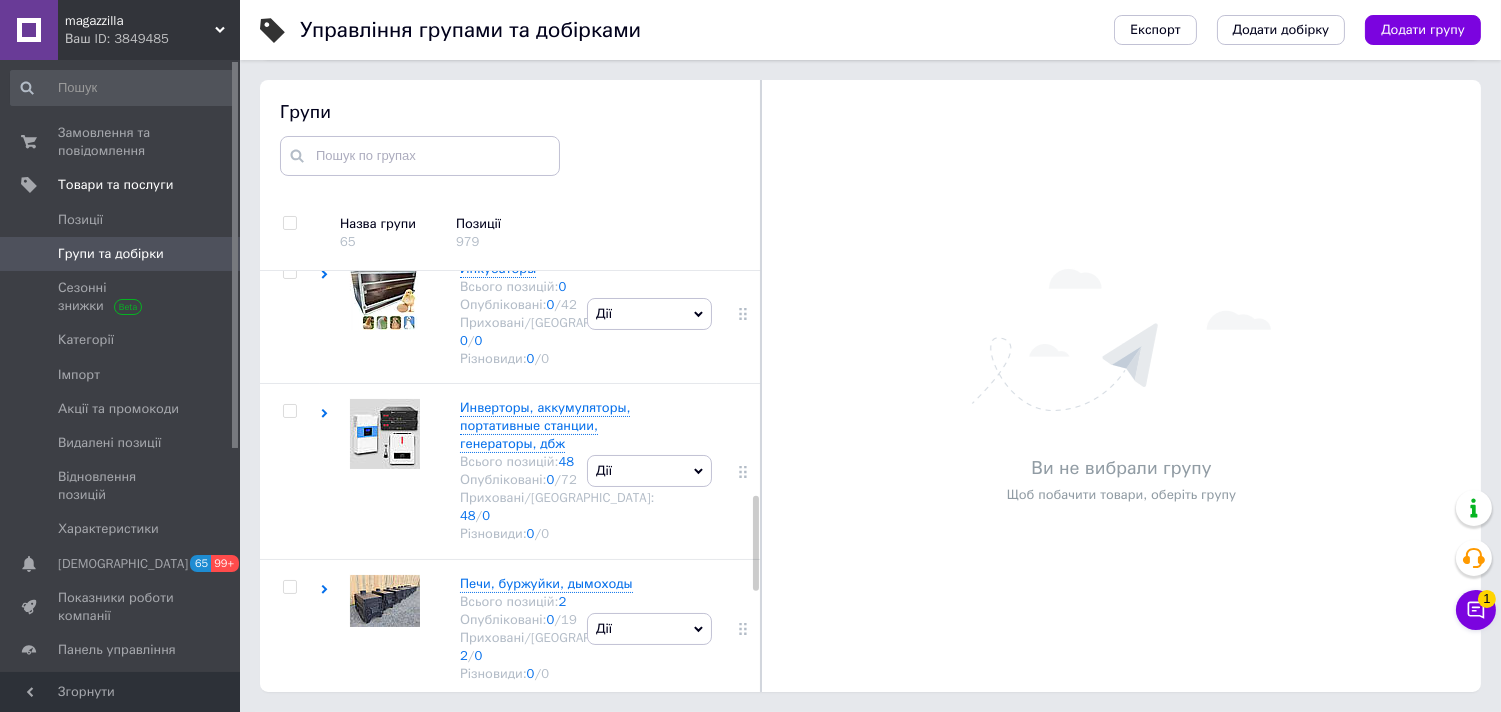 click 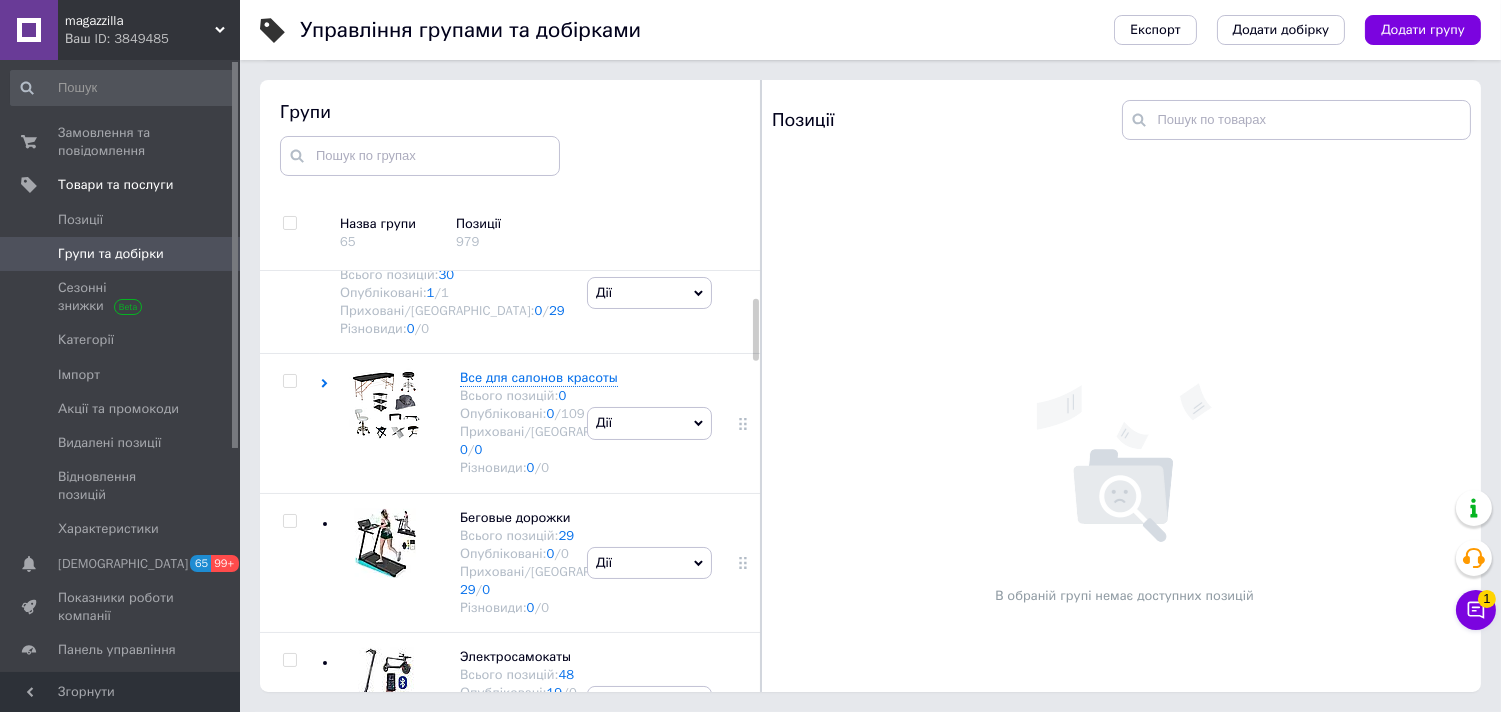 scroll, scrollTop: 0, scrollLeft: 0, axis: both 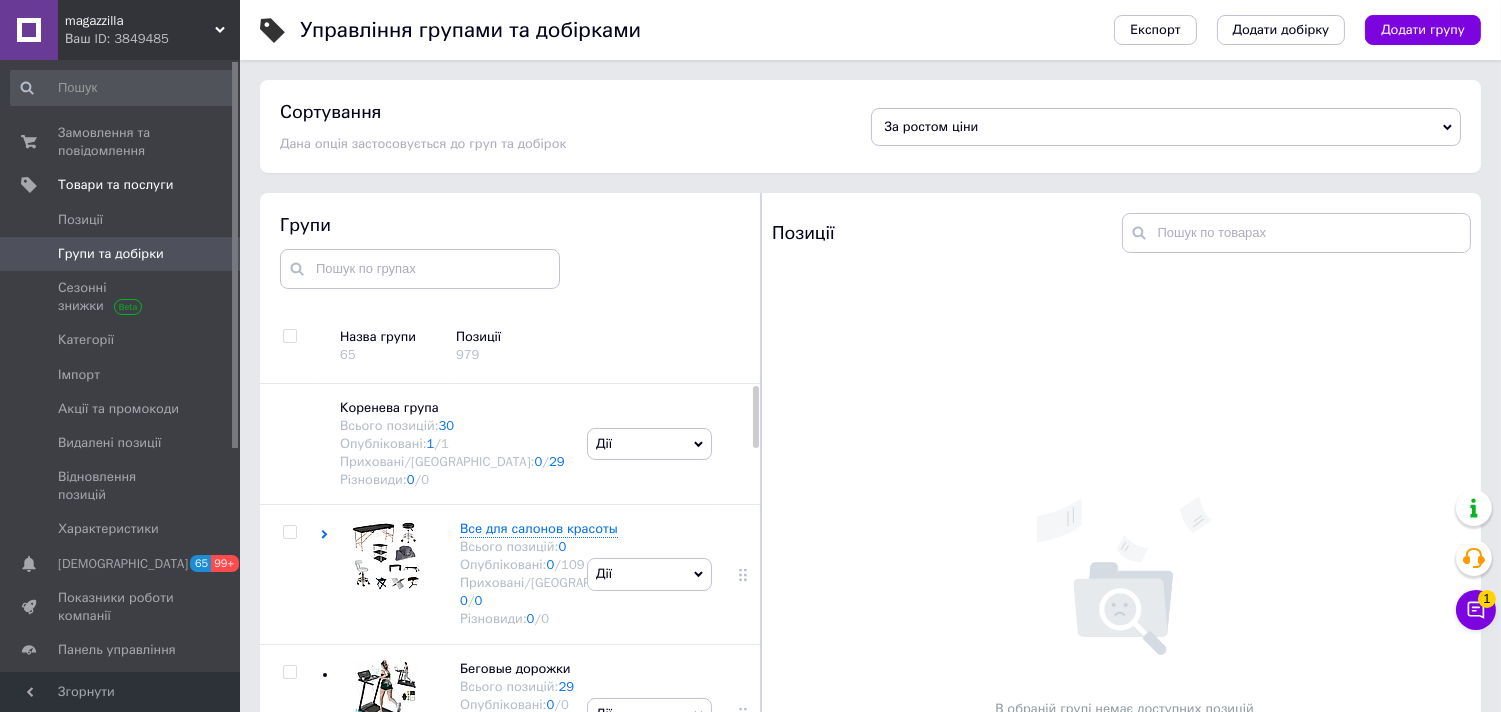 click on "За ростом ціни" at bounding box center [1166, 127] 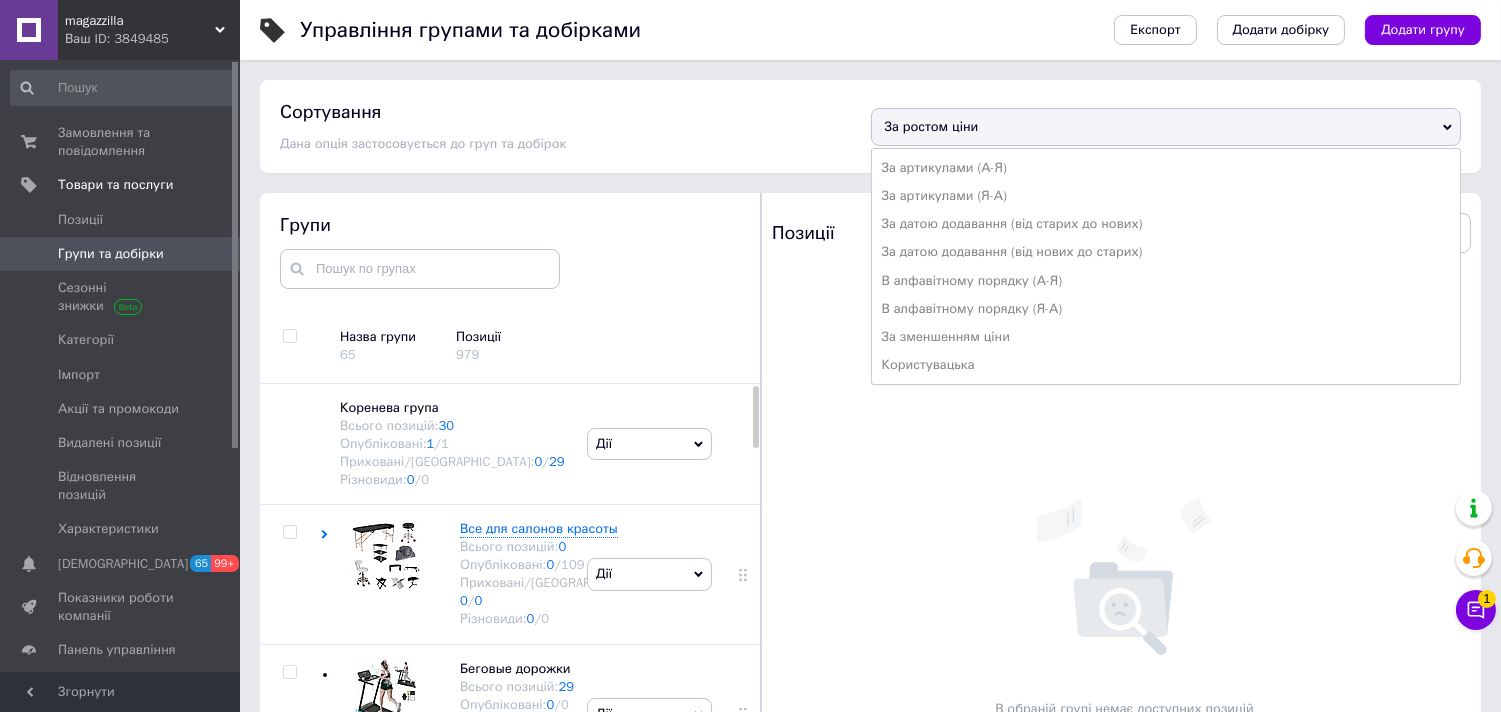 click on "Управління групами та добірками Експорт Додати добірку Додати групу Сортування Дана опція застосовується до груп та добірок За ростом ціни За артикулами (А-Я) За артикулами (Я-А) За датою додавання (від старих до нових) За датою додавання (від нових до старих) В алфавітному порядку (А-Я) В алфавітному порядку (Я-А) За зменшенням ціни Користувацька Групи Назва групи 65 Позиції 979 Коренева група Всього позицій:  30 Опубліковані:  1  /  1 Приховані/Видалені:  0  /  29 Різновиди:  0  /  0 Дії Додати підгрупу Додати товар Все для салонов красоты Всього позицій:  0 0  /  109 0  /  0" at bounding box center [870, 412] 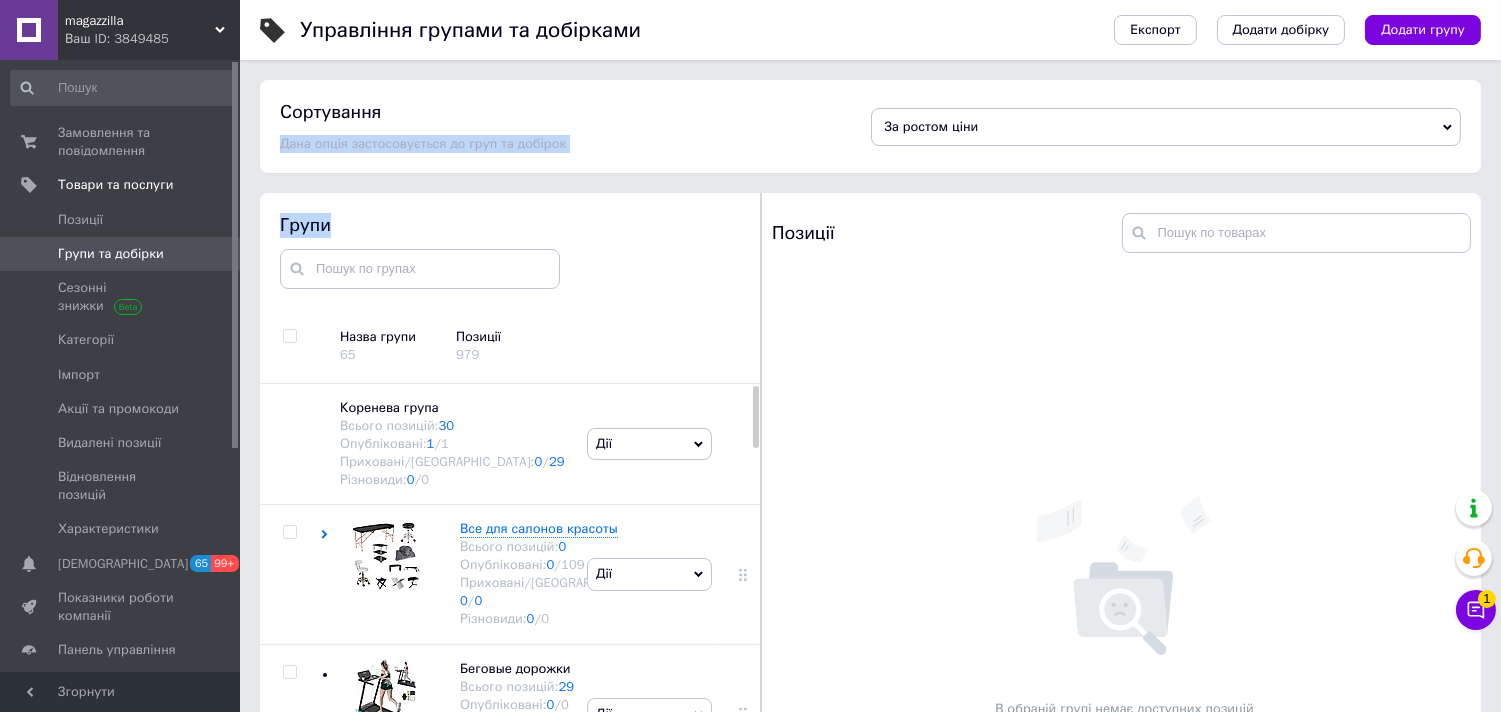 drag, startPoint x: 282, startPoint y: 147, endPoint x: 606, endPoint y: 188, distance: 326.58383 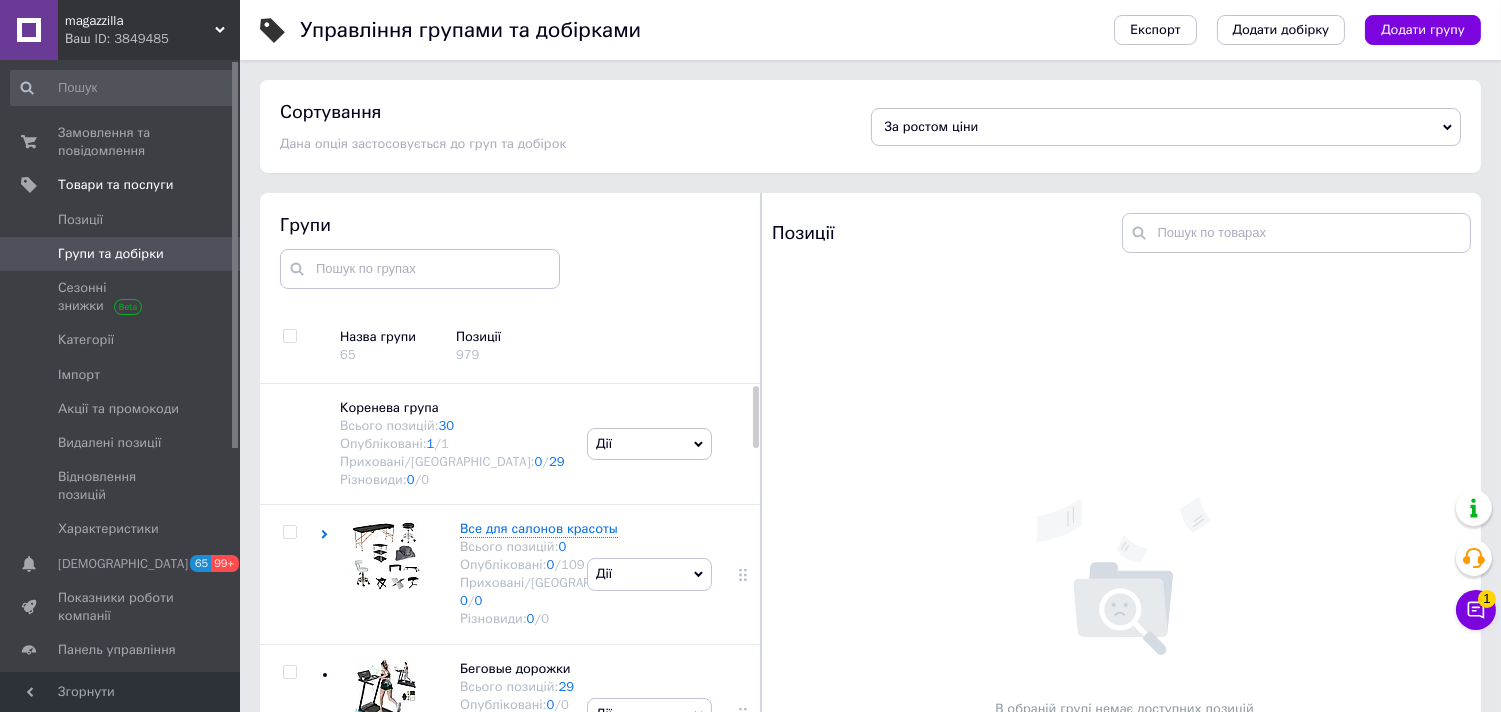 click on "Управління групами та добірками Експорт Додати добірку Додати групу Сортування Дана опція застосовується до груп та добірок За ростом ціни За артикулами (А-Я) За артикулами (Я-А) За датою додавання (від старих до нових) За датою додавання (від нових до старих) В алфавітному порядку (А-Я) В алфавітному порядку (Я-А) За зменшенням ціни Користувацька Групи Назва групи 65 Позиції 979 Коренева група Всього позицій:  30 Опубліковані:  1  /  1 Приховані/Видалені:  0  /  29 Різновиди:  0  /  0 Дії Додати підгрупу Додати товар Все для салонов красоты Всього позицій:  0 0  /  109 0  /  0" at bounding box center [870, 412] 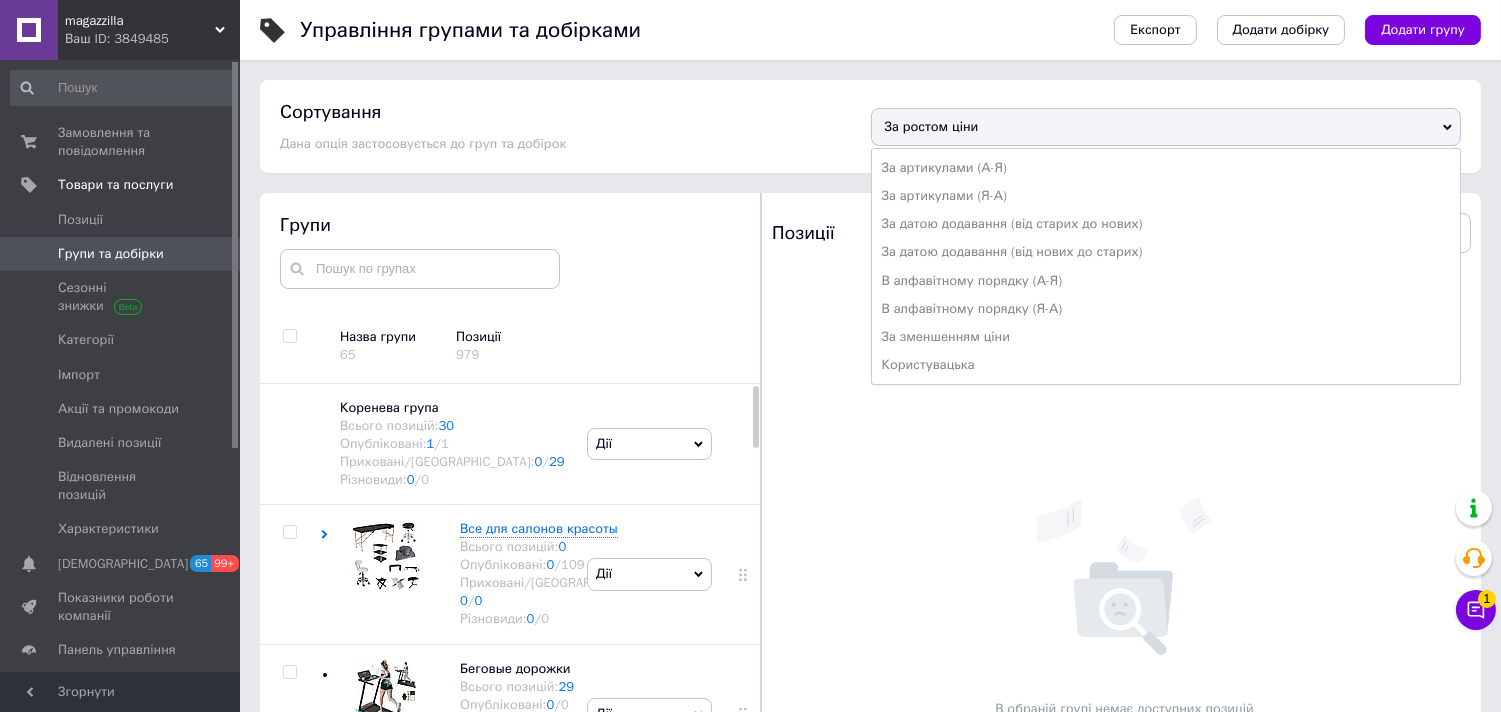 click on "В обраній групі немає доступних позицій" at bounding box center (1124, 542) 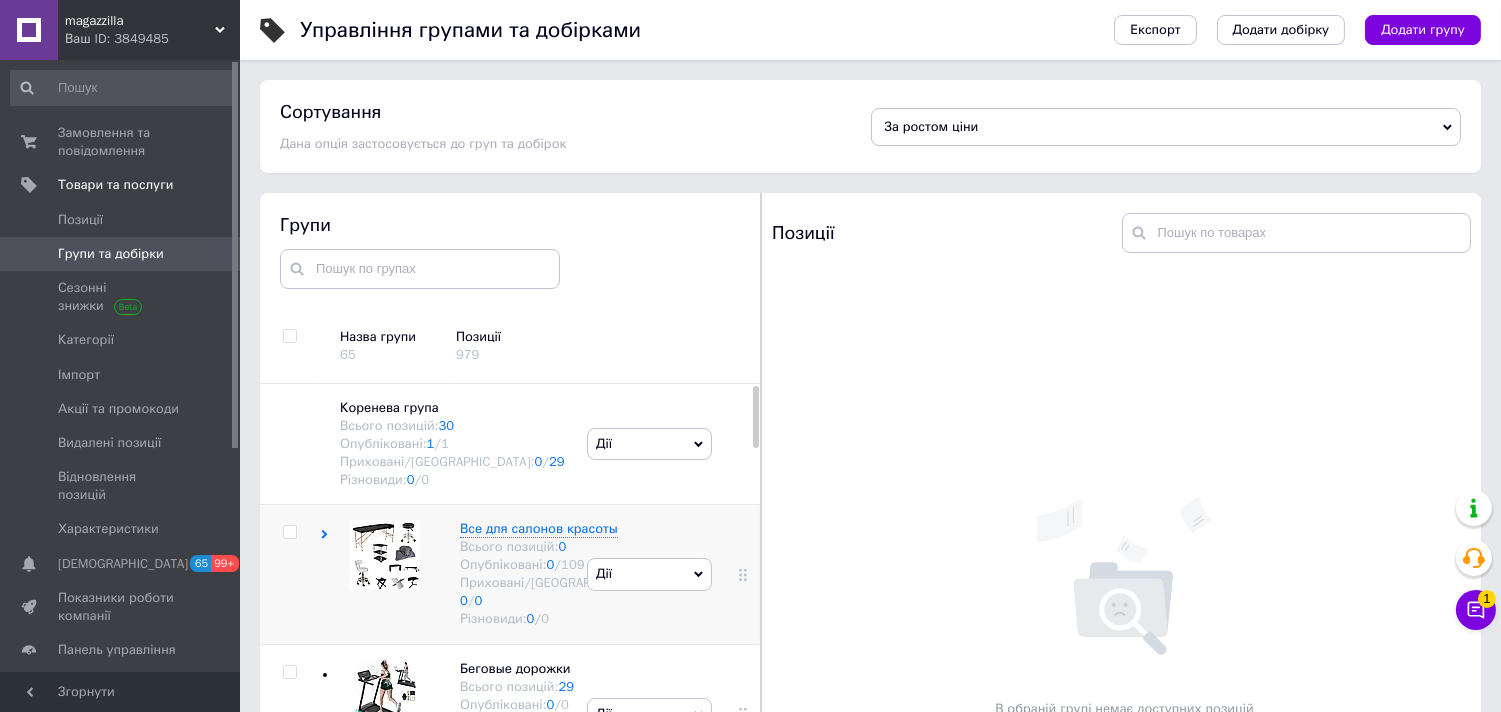 click at bounding box center (289, 532) 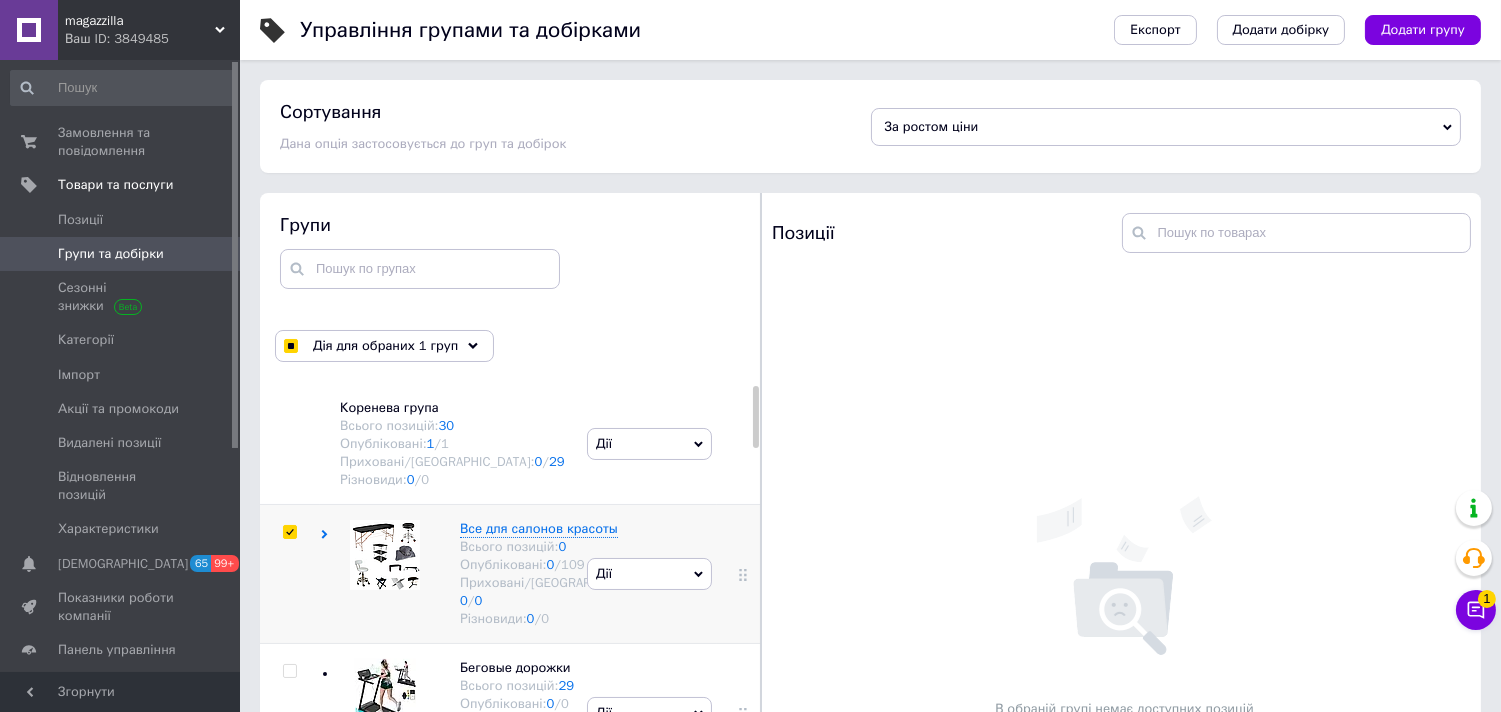 click at bounding box center [289, 532] 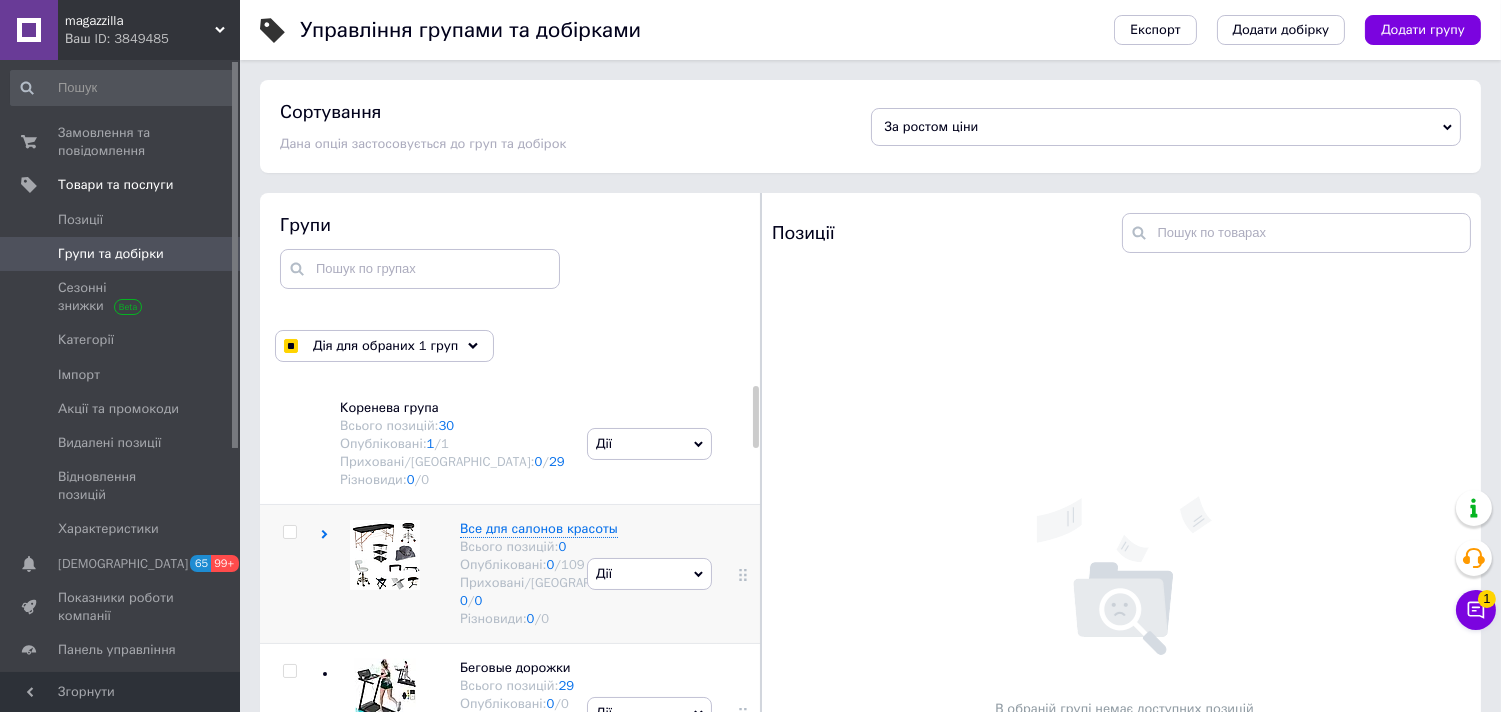 checkbox on "false" 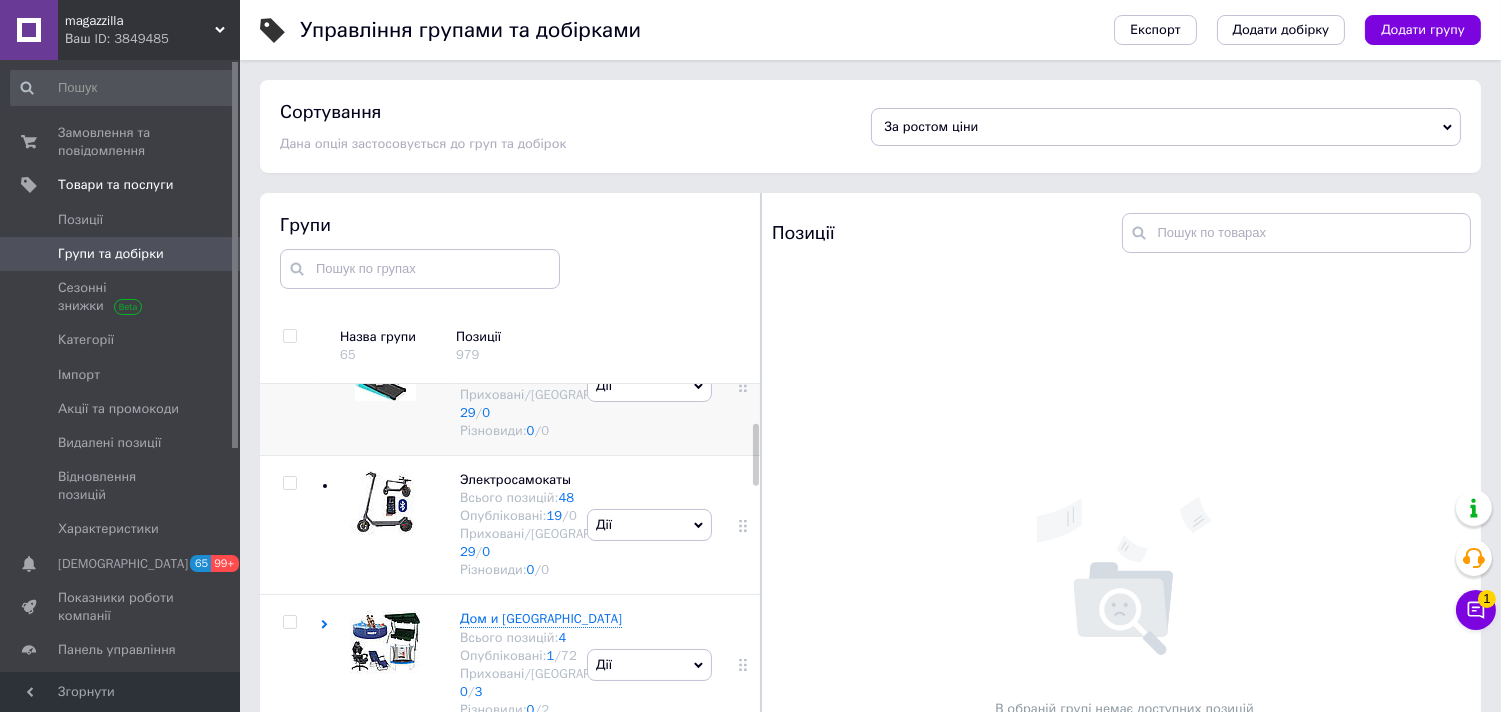 scroll, scrollTop: 333, scrollLeft: 0, axis: vertical 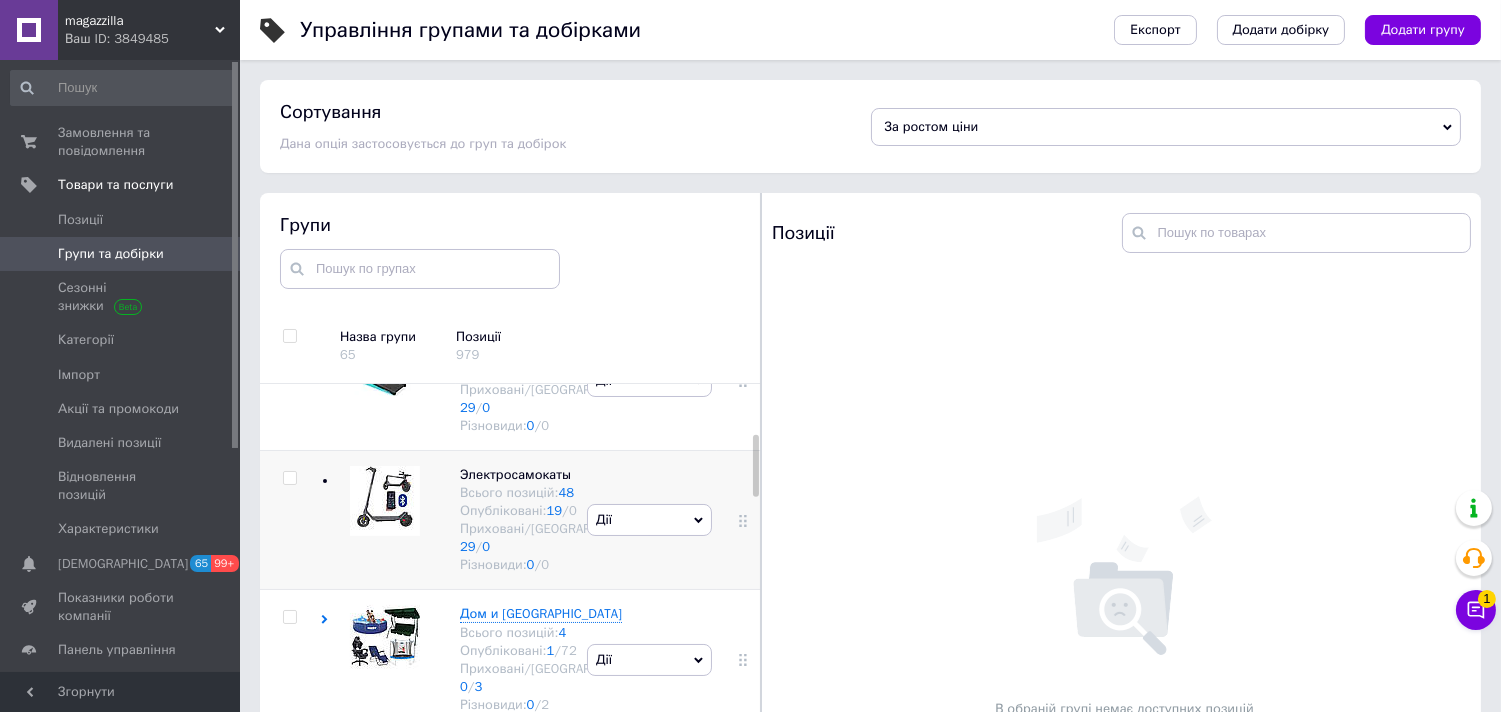click at bounding box center (289, 478) 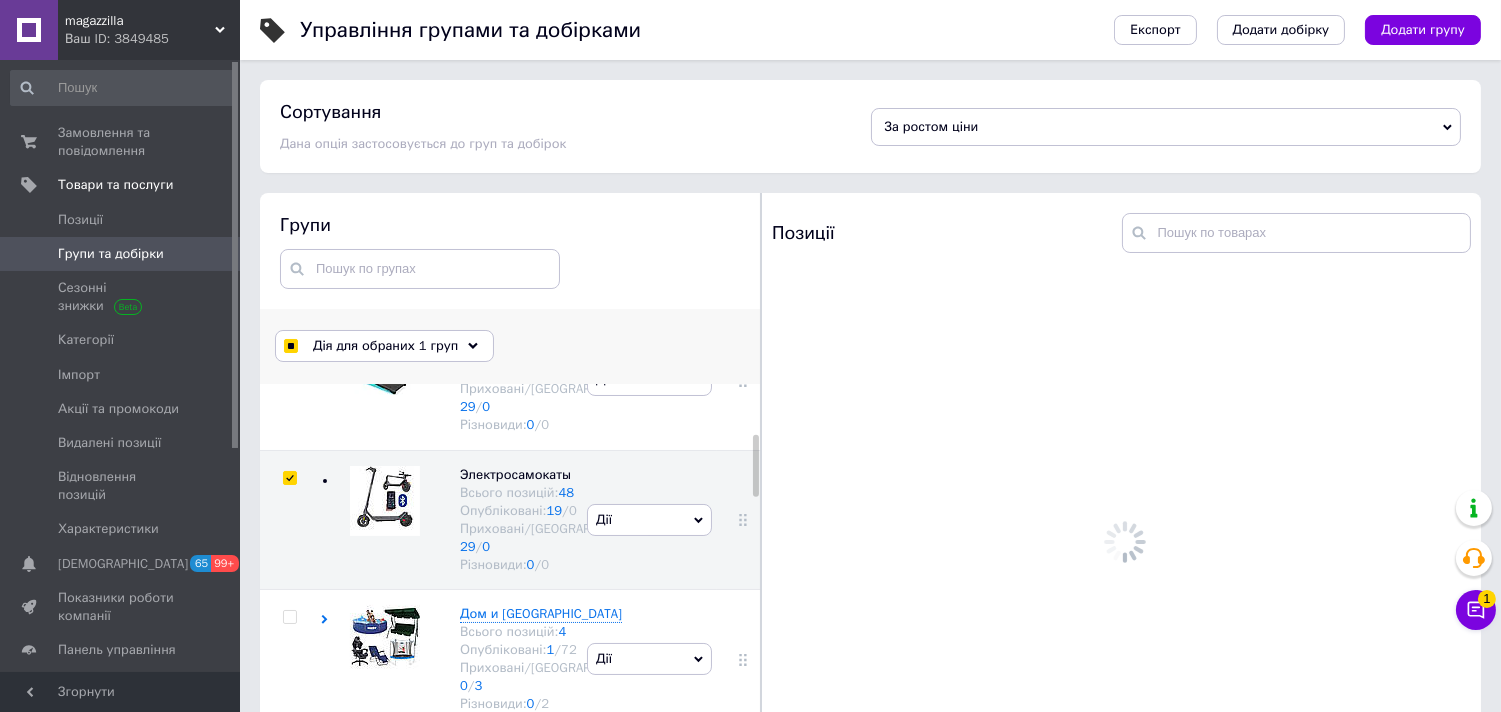 click on "Дія для обраних 1 груп" at bounding box center (384, 346) 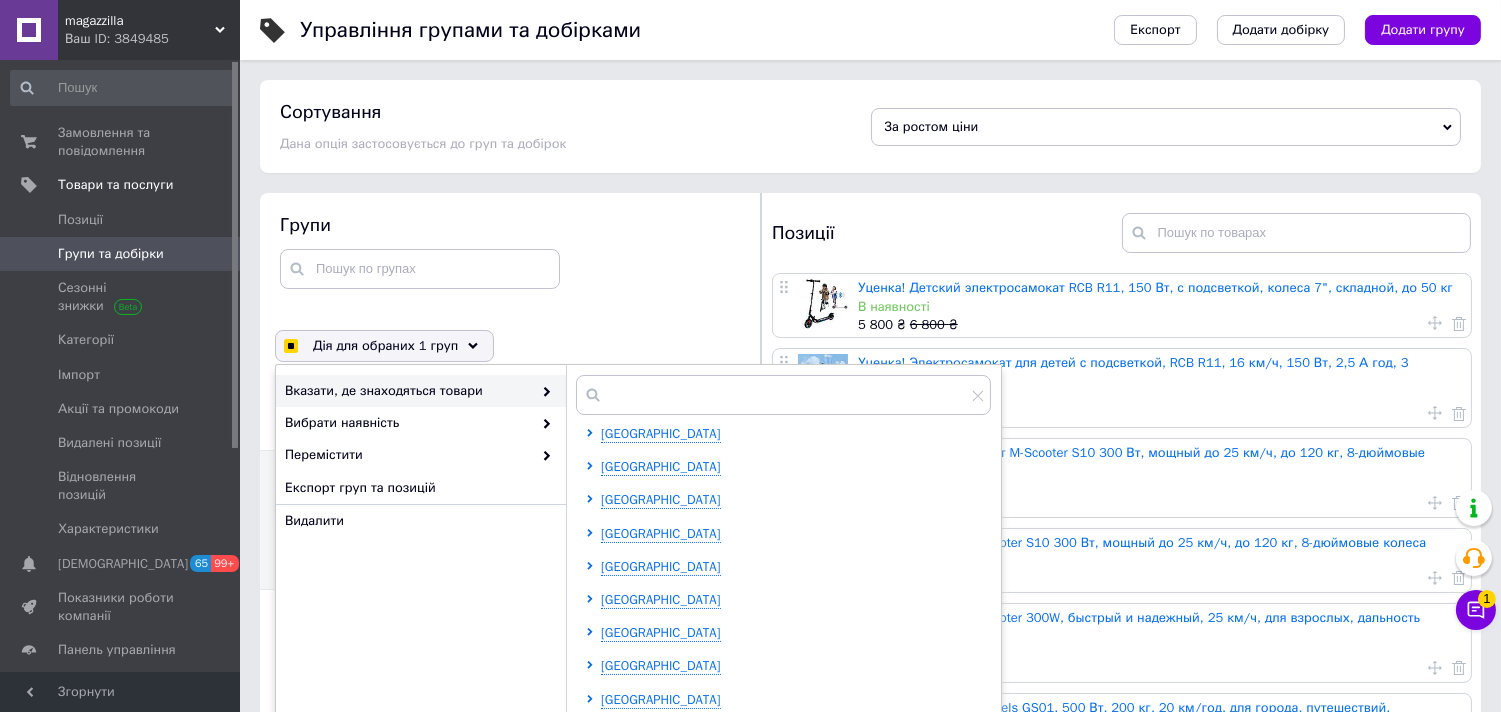 click on "Групи Дія для обраних 1 груп Вибрати всі групи Обрані всі групи Скасувати вибір Вказати, де знаходяться товари Івано-Франківська область Волинська область Вінницька область Дніпропетровська область Донецька область Житомирська область Закарпатська область Запорізька область Київська область Кіровоградська область Луганська область Львівська область Миколаївська область Одеська область Полтавська область Рівненська область Сумська область Тернопільська область Харківська область Херсонська область Хмельницька область Черкаська область 30 1 1 0" at bounding box center [510, 499] 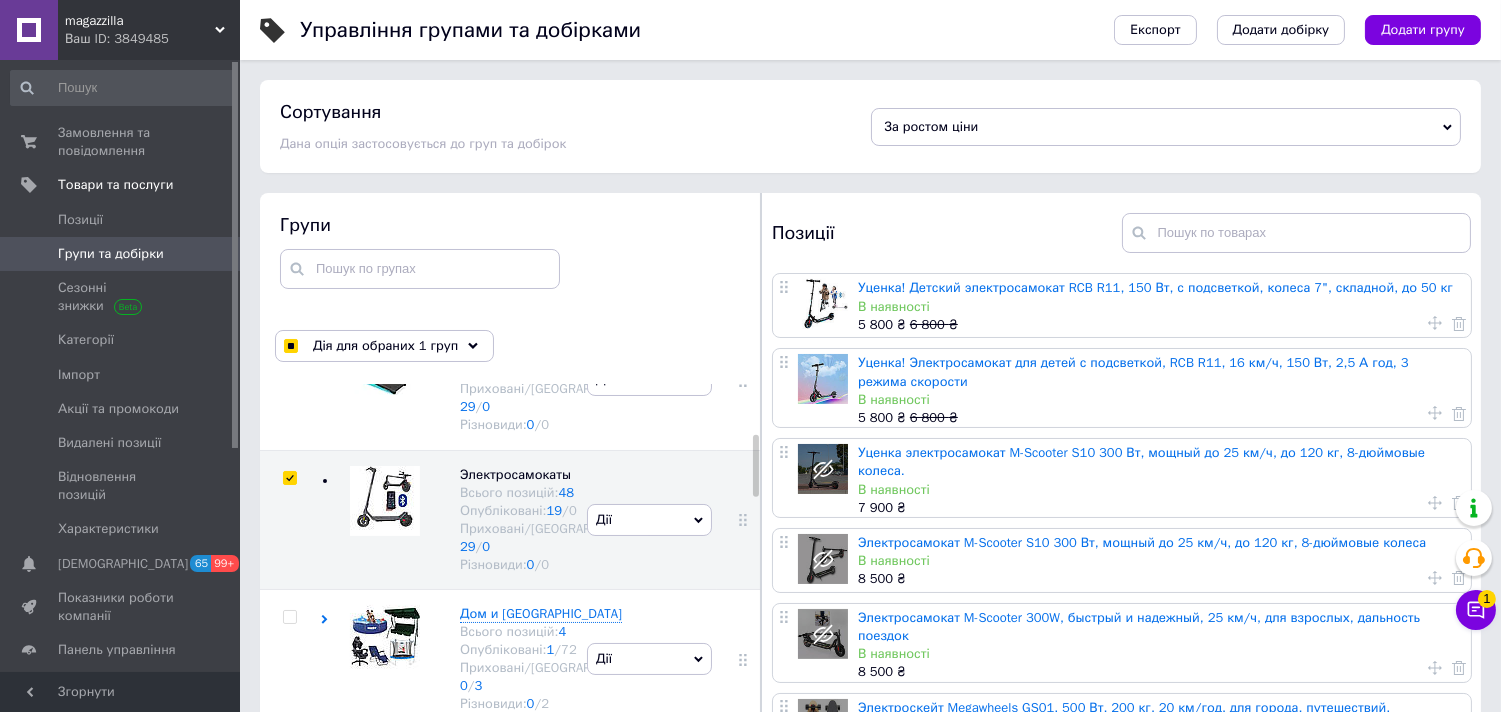 click on "Сортування Дана опція застосовується до груп та добірок За ростом ціни За артикулами (А-Я) За артикулами (Я-А) За датою додавання (від старих до нових) За датою додавання (від нових до старих) В алфавітному порядку (А-Я) В алфавітному порядку (Я-А) За зменшенням ціни Користувацька" at bounding box center [870, 126] 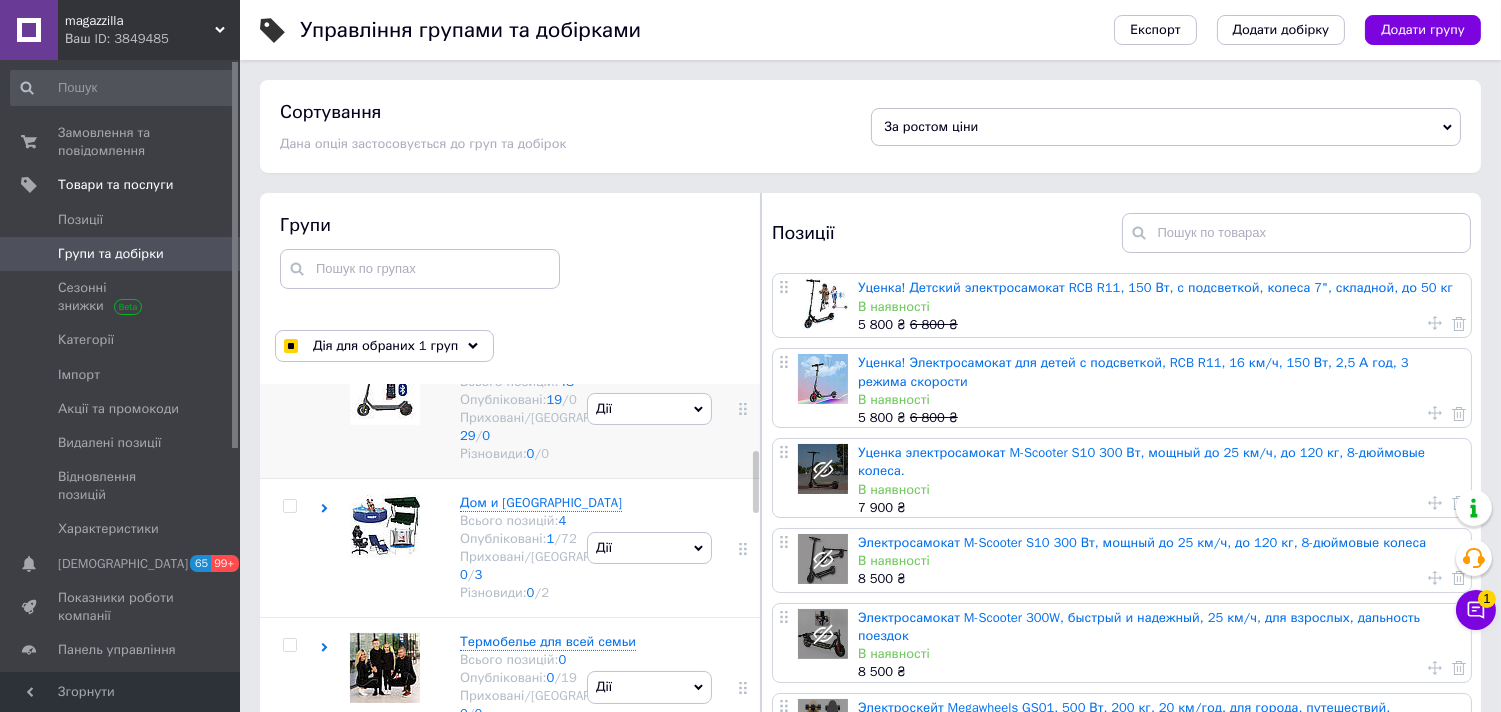 click at bounding box center [290, 367] 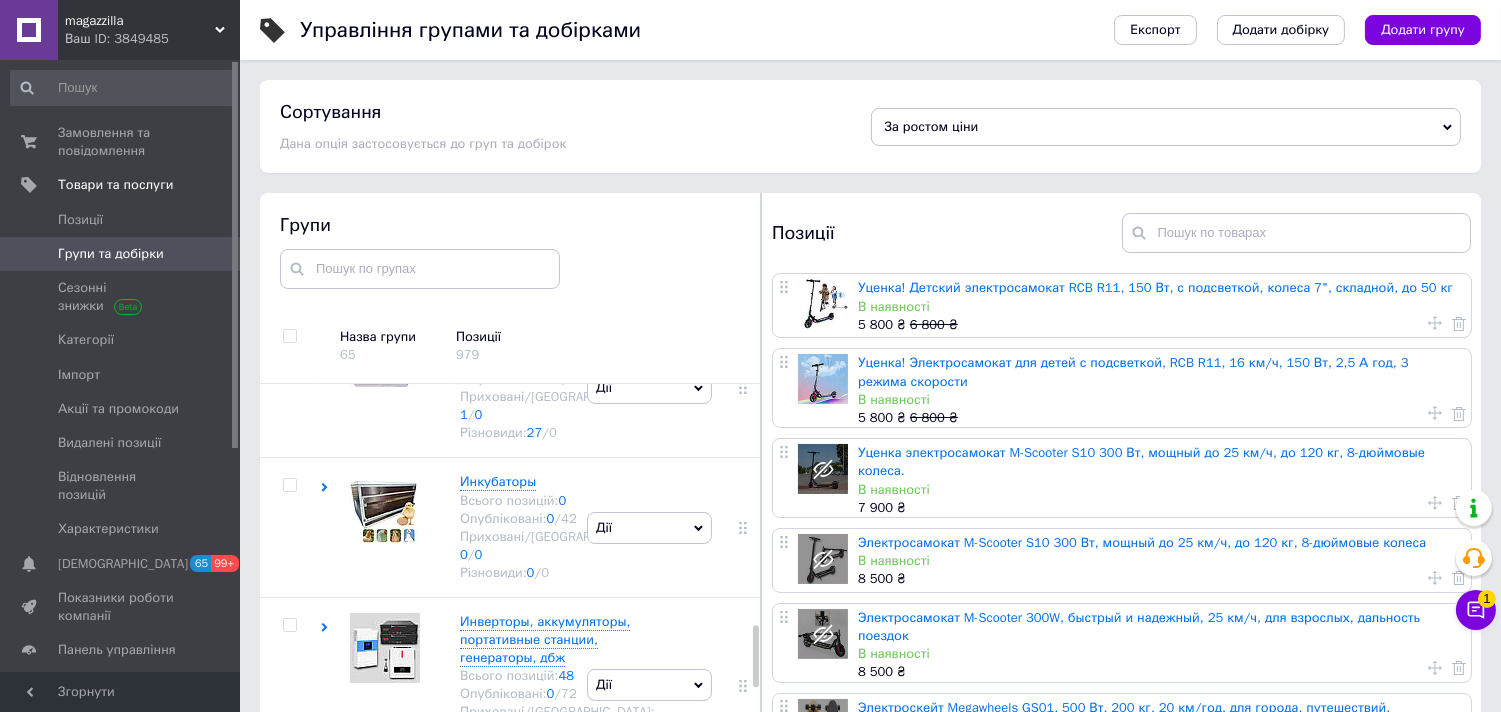 scroll, scrollTop: 1444, scrollLeft: 0, axis: vertical 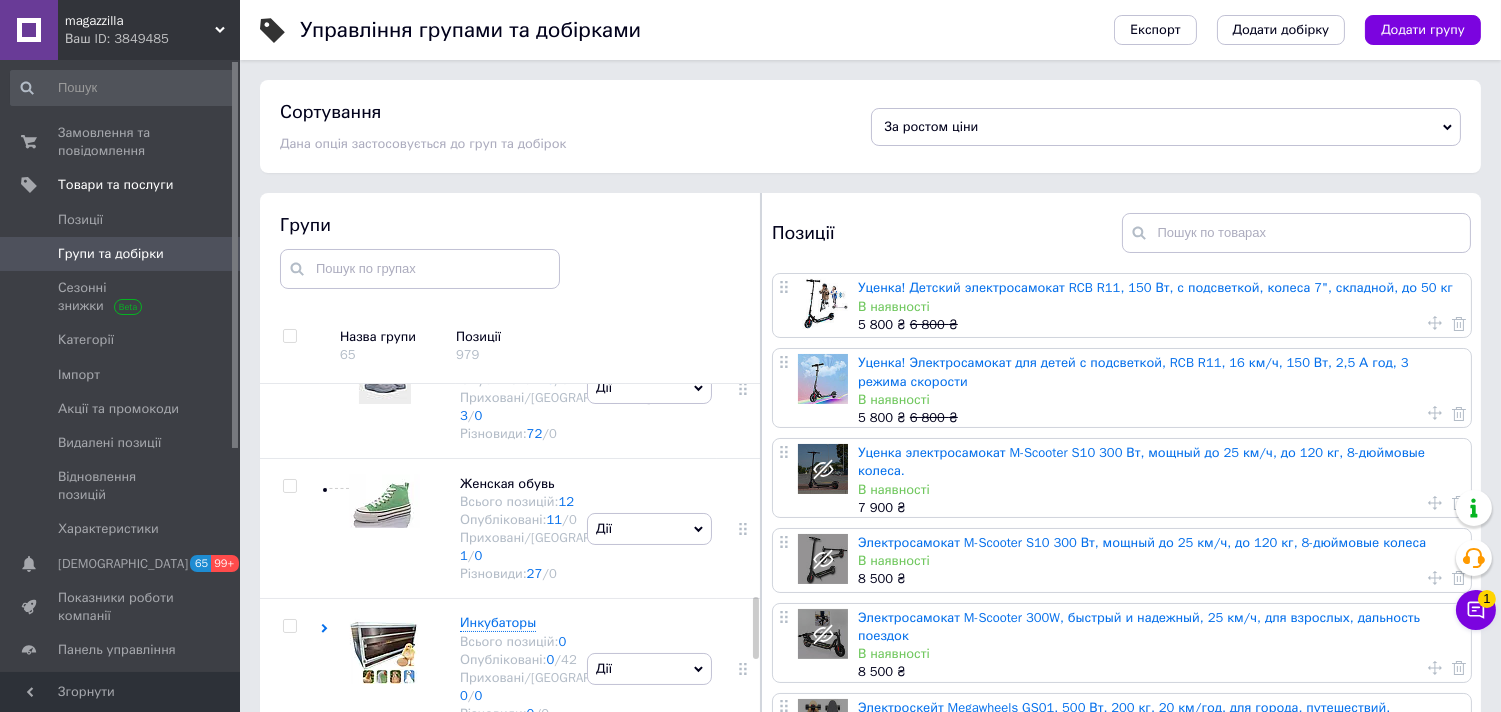 click on "Женская одежда" at bounding box center [512, 62] 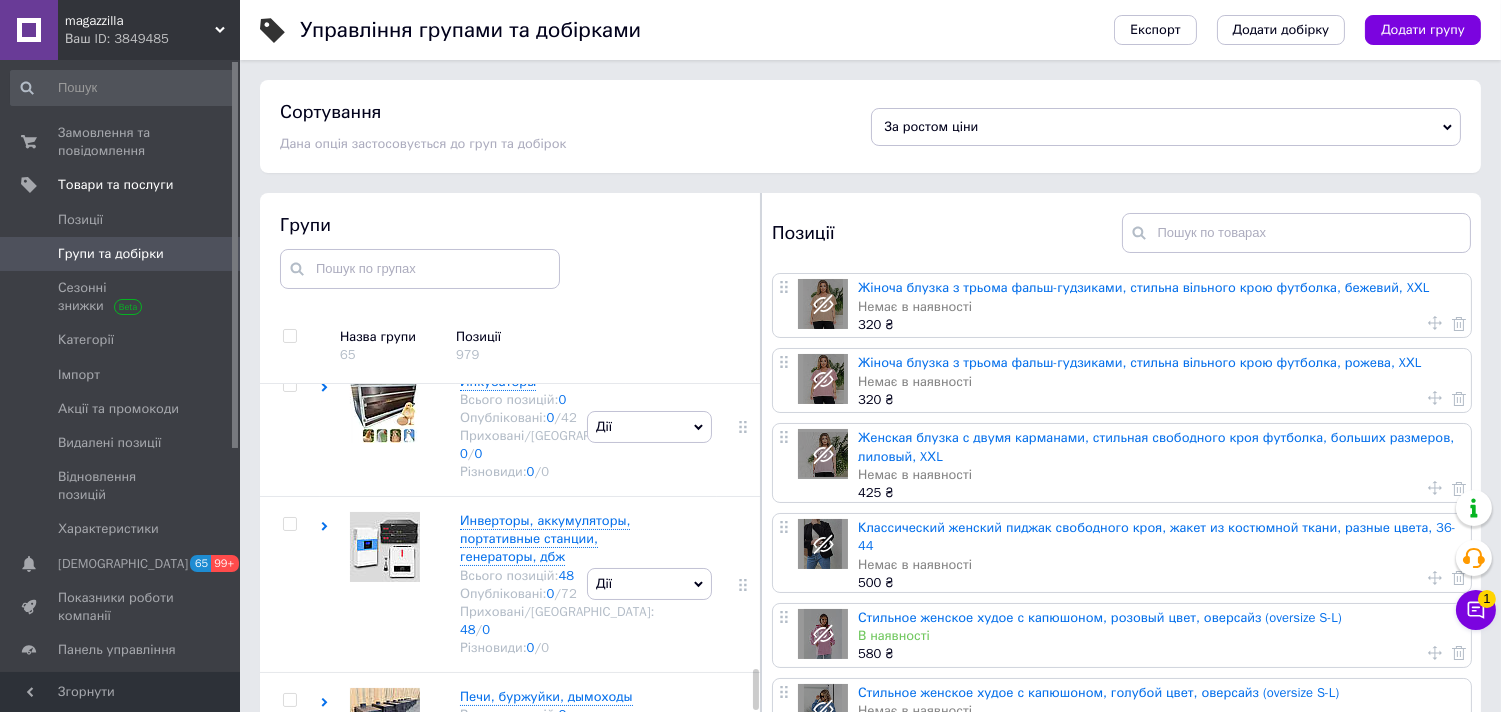 scroll, scrollTop: 2888, scrollLeft: 0, axis: vertical 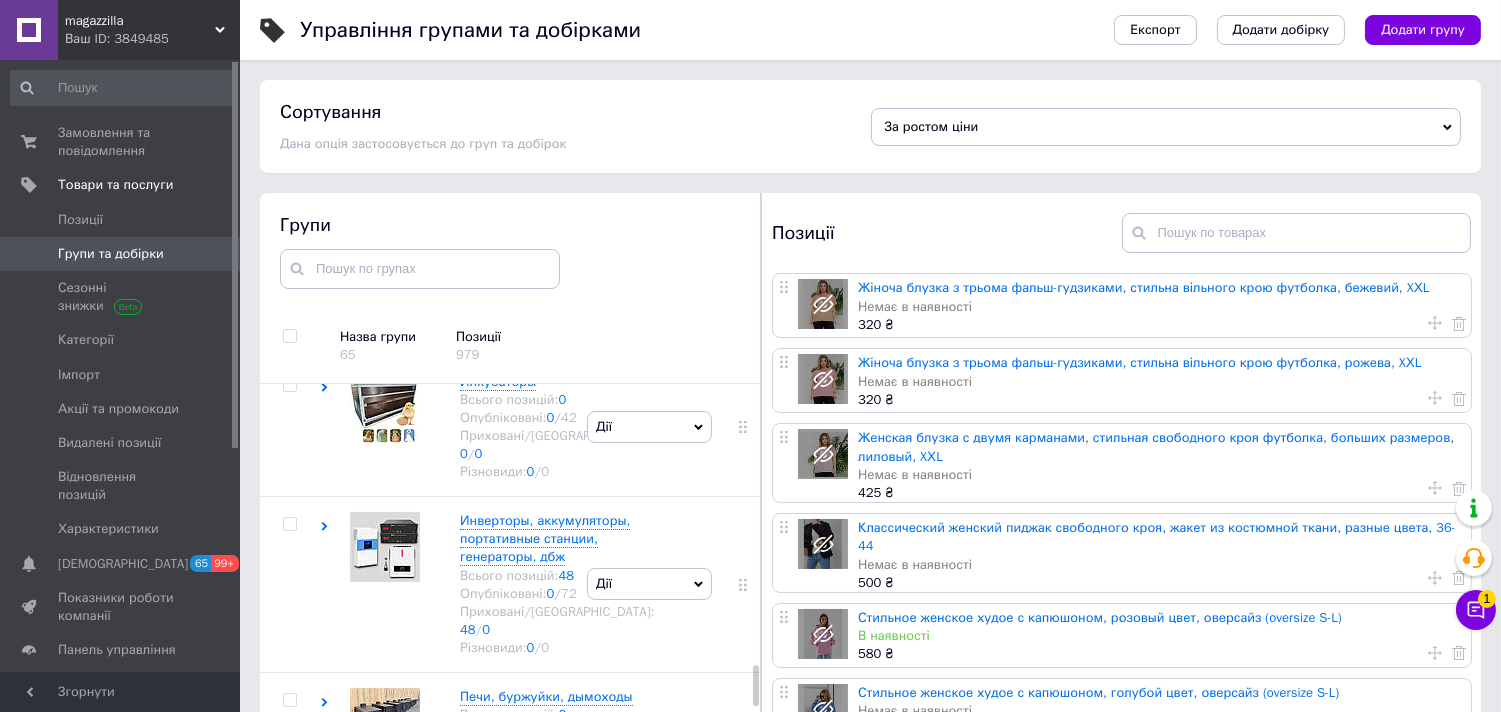 click on "Одежда для дома и беременных" at bounding box center [520, -189] 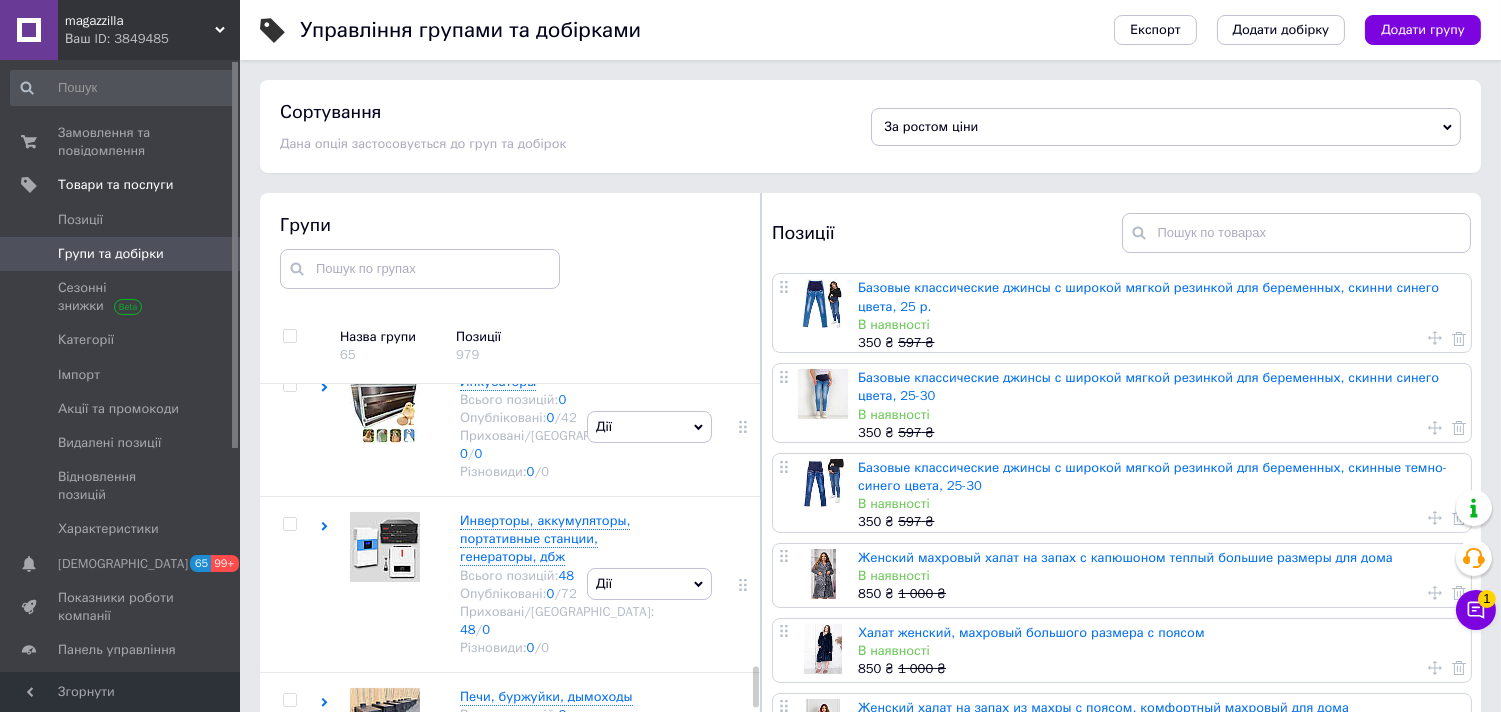 click 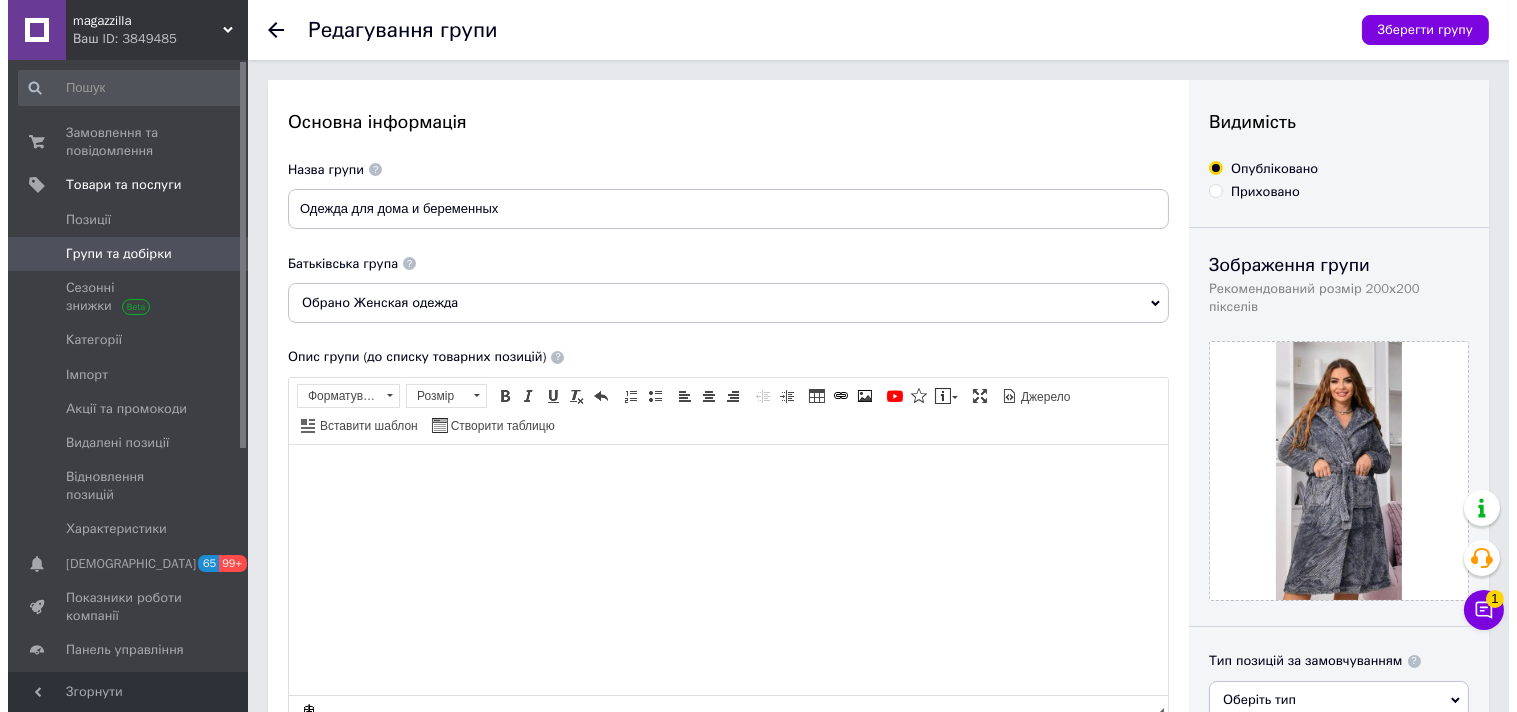 scroll, scrollTop: 555, scrollLeft: 0, axis: vertical 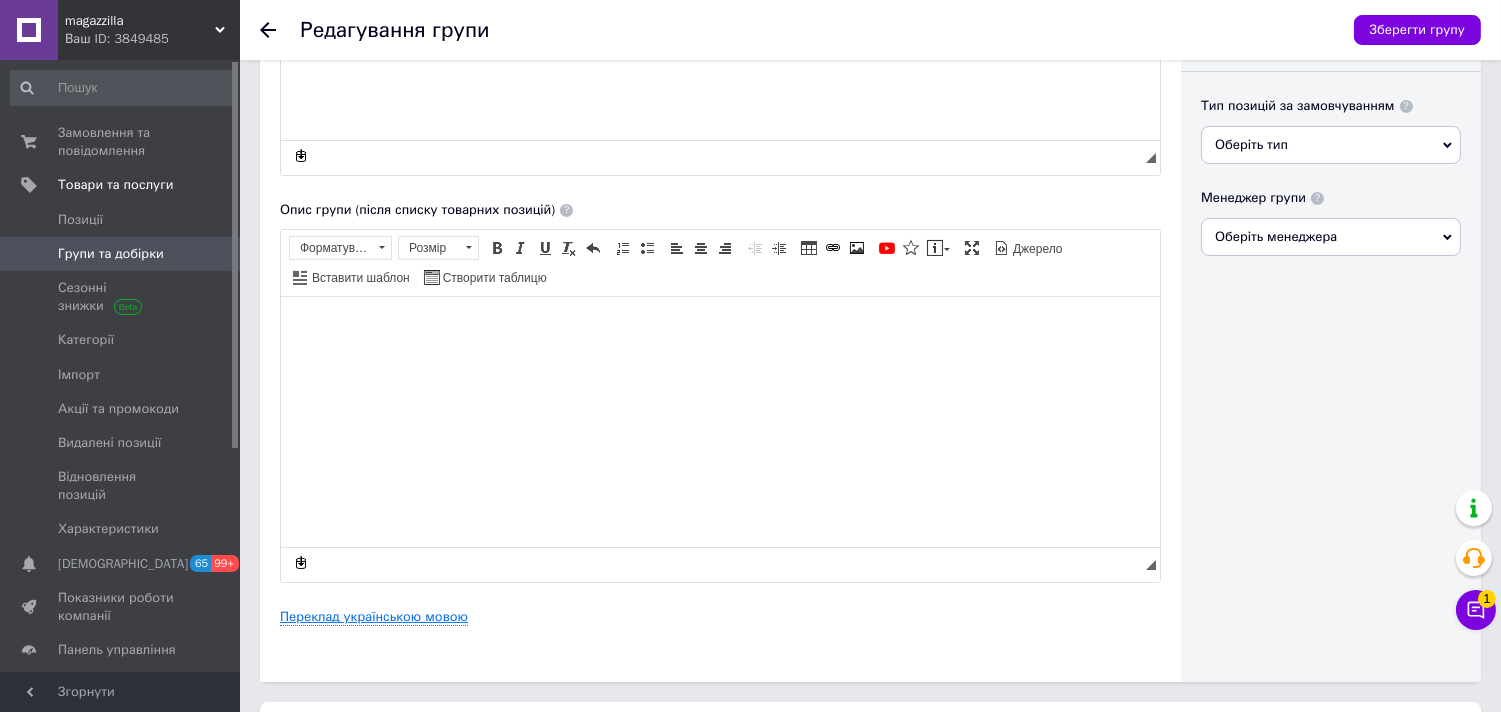 click on "Переклад українською мовою" at bounding box center [374, 617] 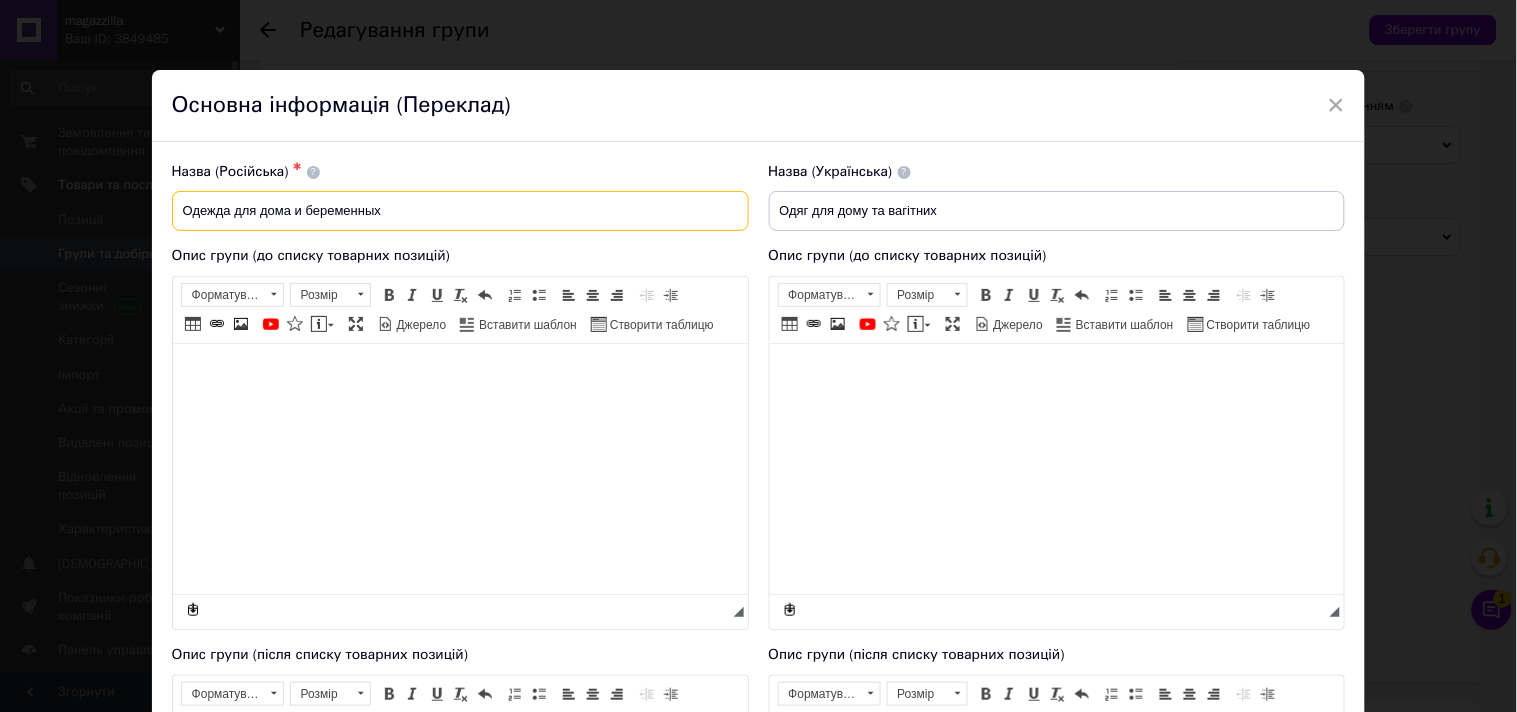 scroll, scrollTop: 0, scrollLeft: 0, axis: both 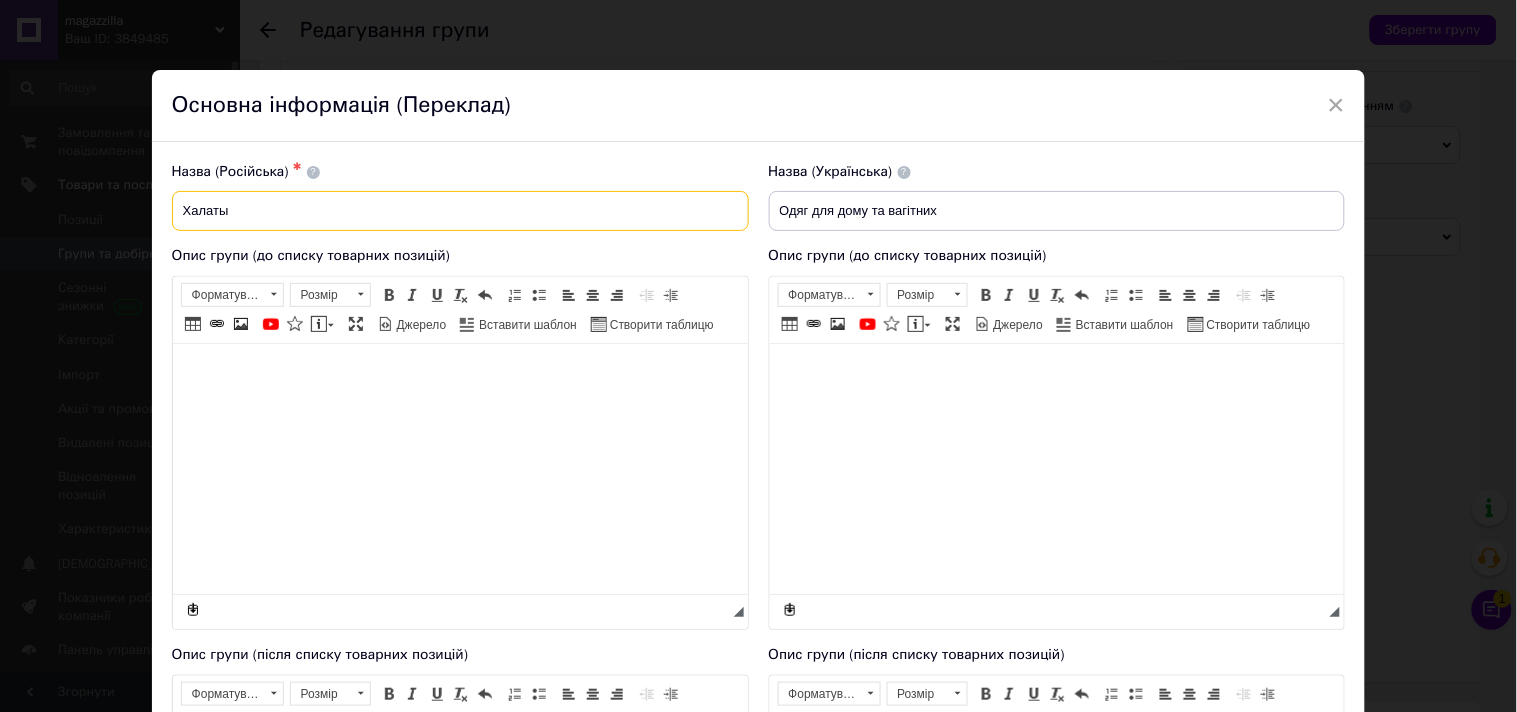 type on "Халаты" 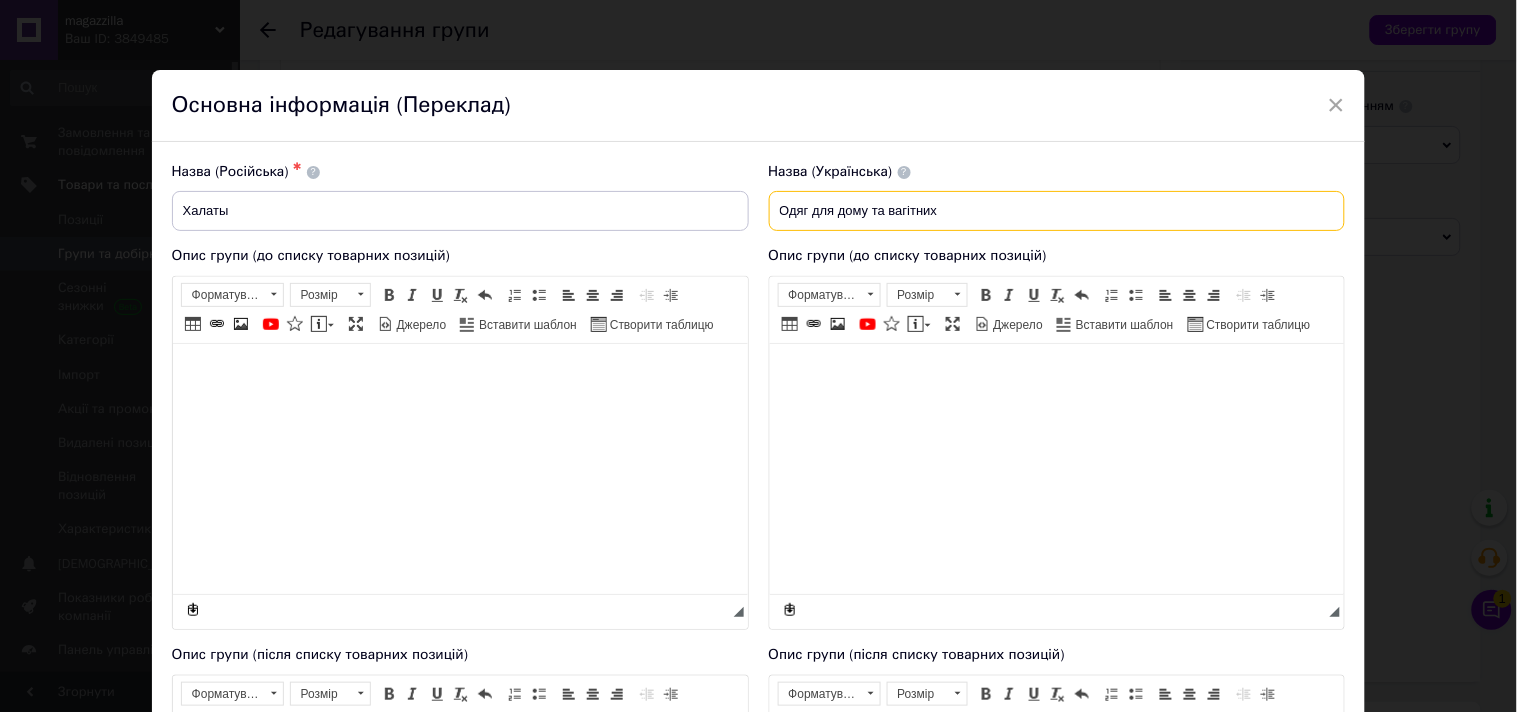 drag, startPoint x: 991, startPoint y: 203, endPoint x: 728, endPoint y: 224, distance: 263.83707 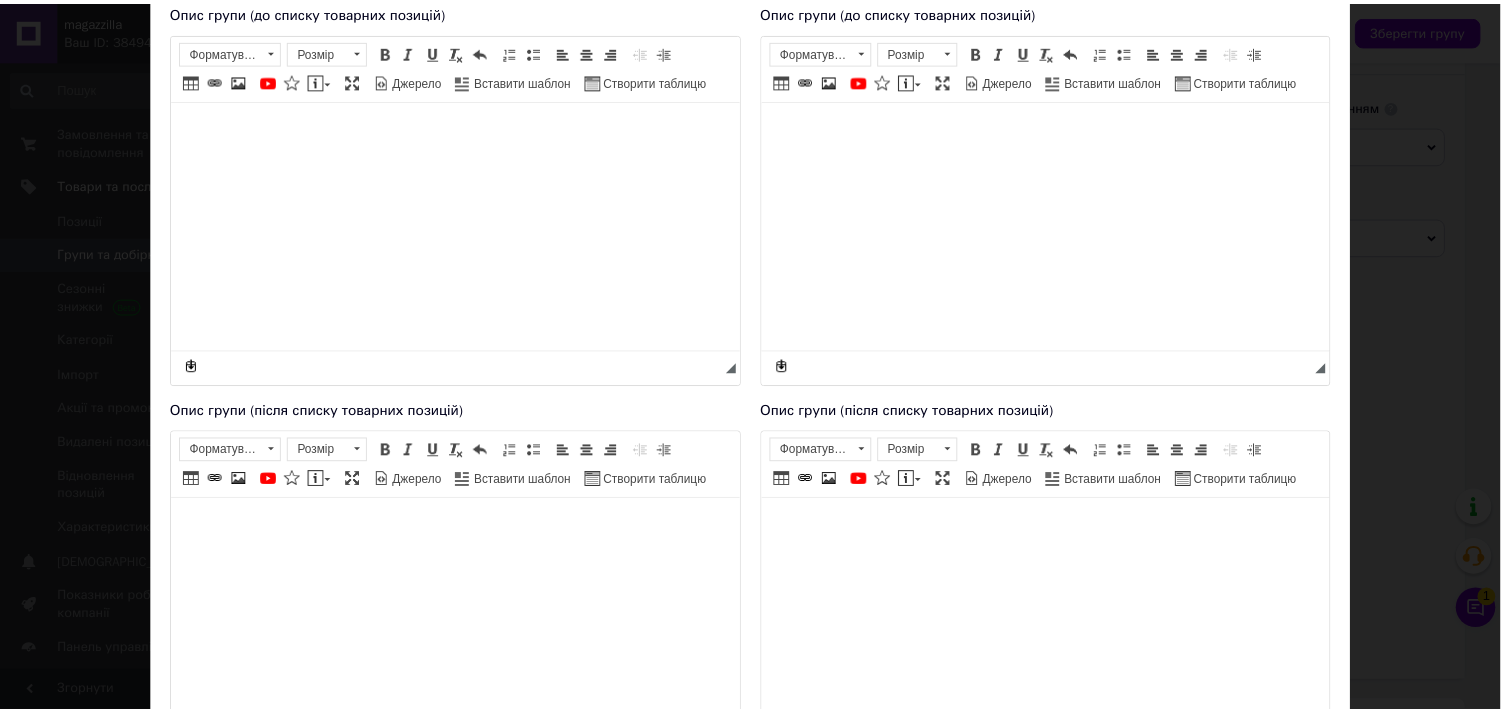 scroll, scrollTop: 542, scrollLeft: 0, axis: vertical 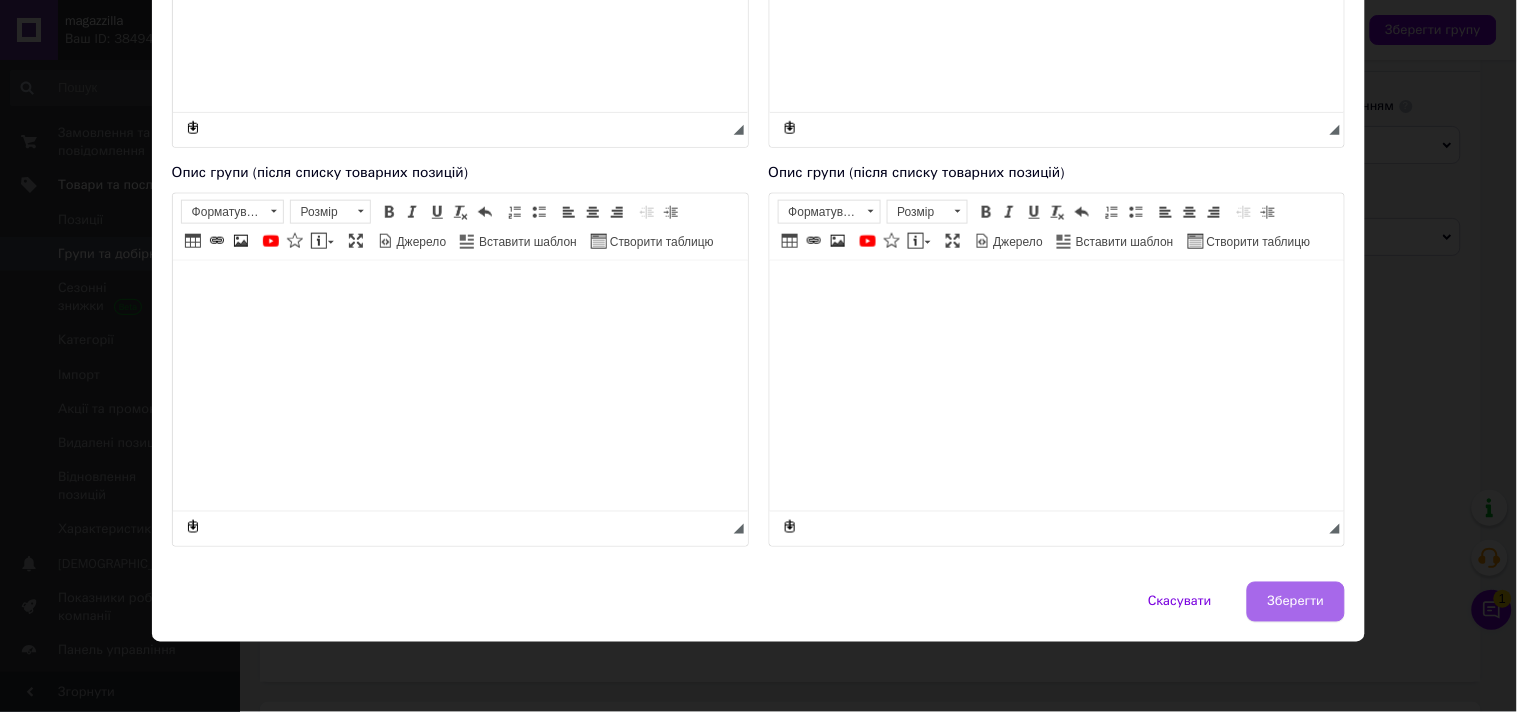 type on "Халати" 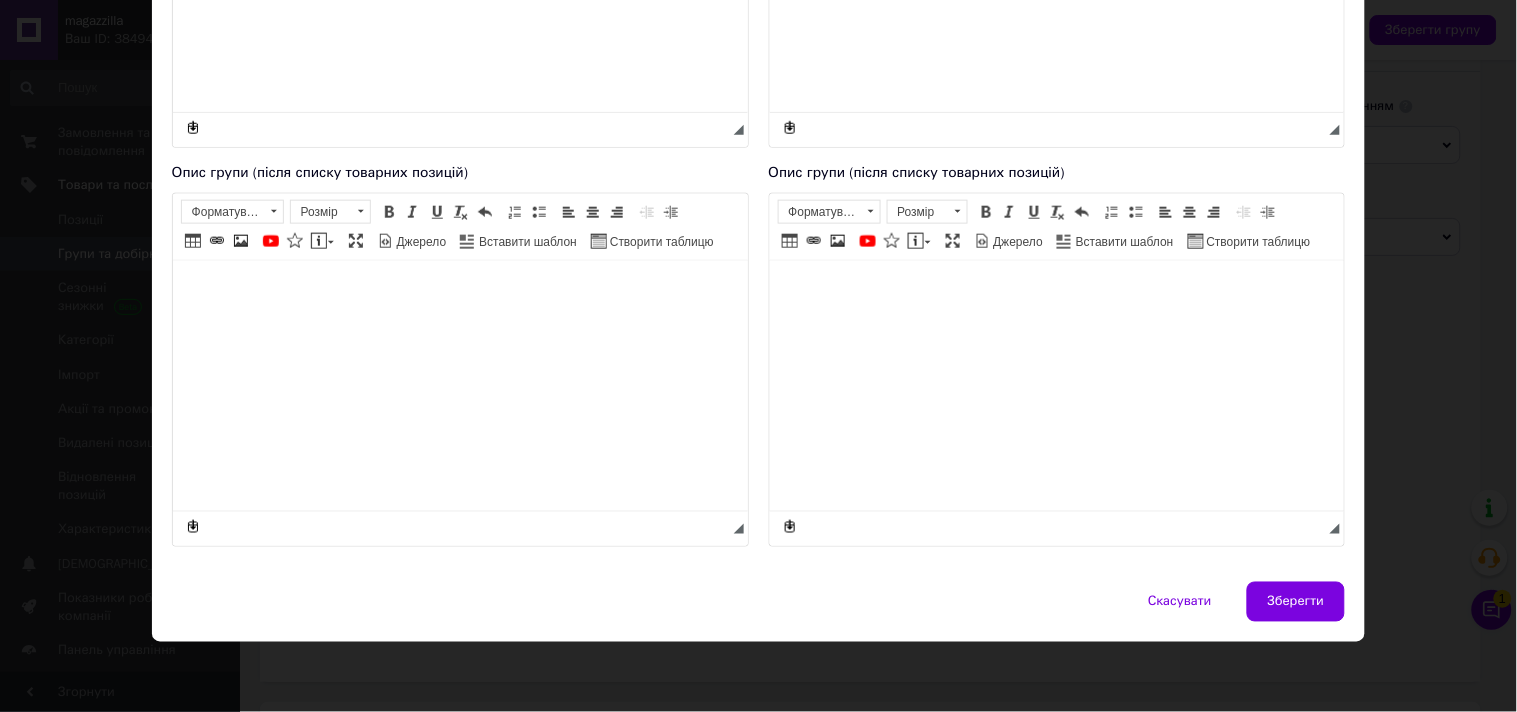 type on "Халаты" 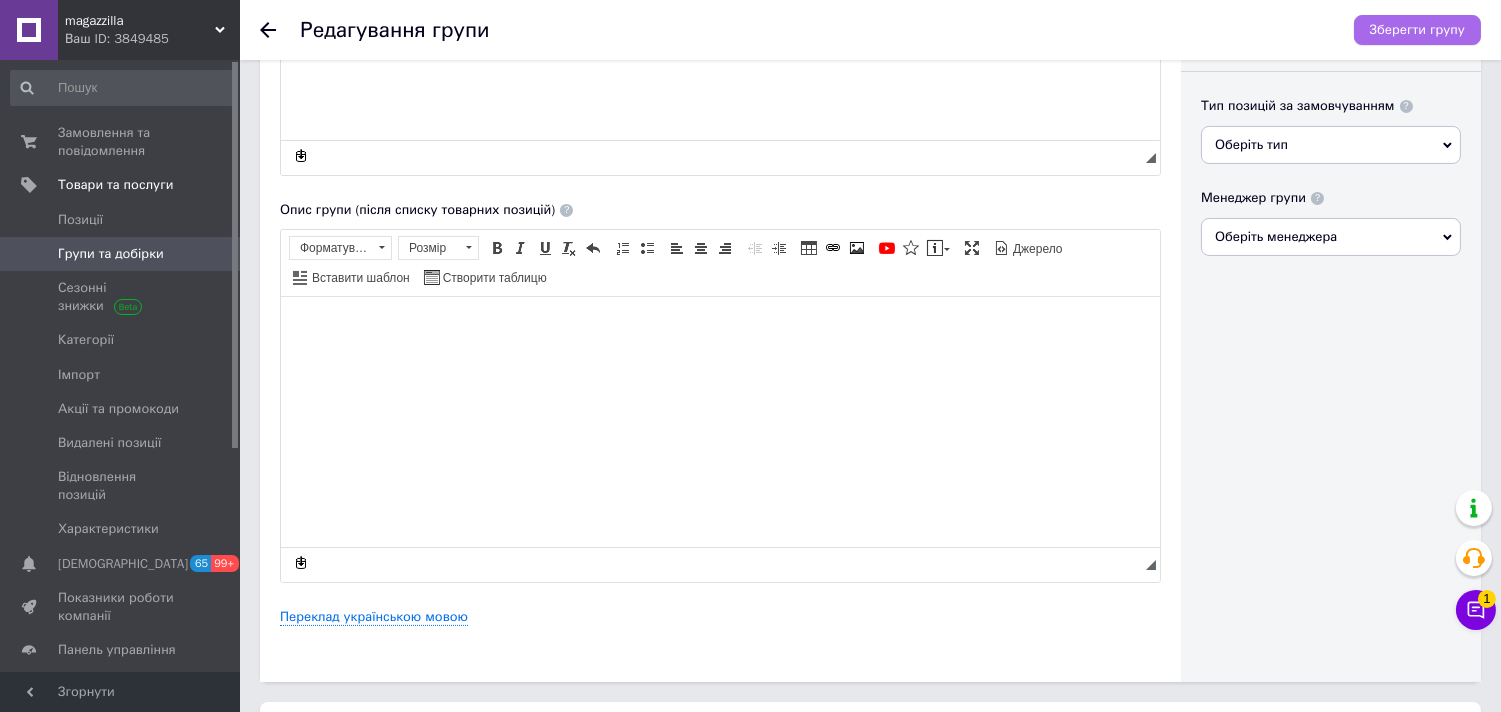 click on "Зберегти групу" at bounding box center [1417, 30] 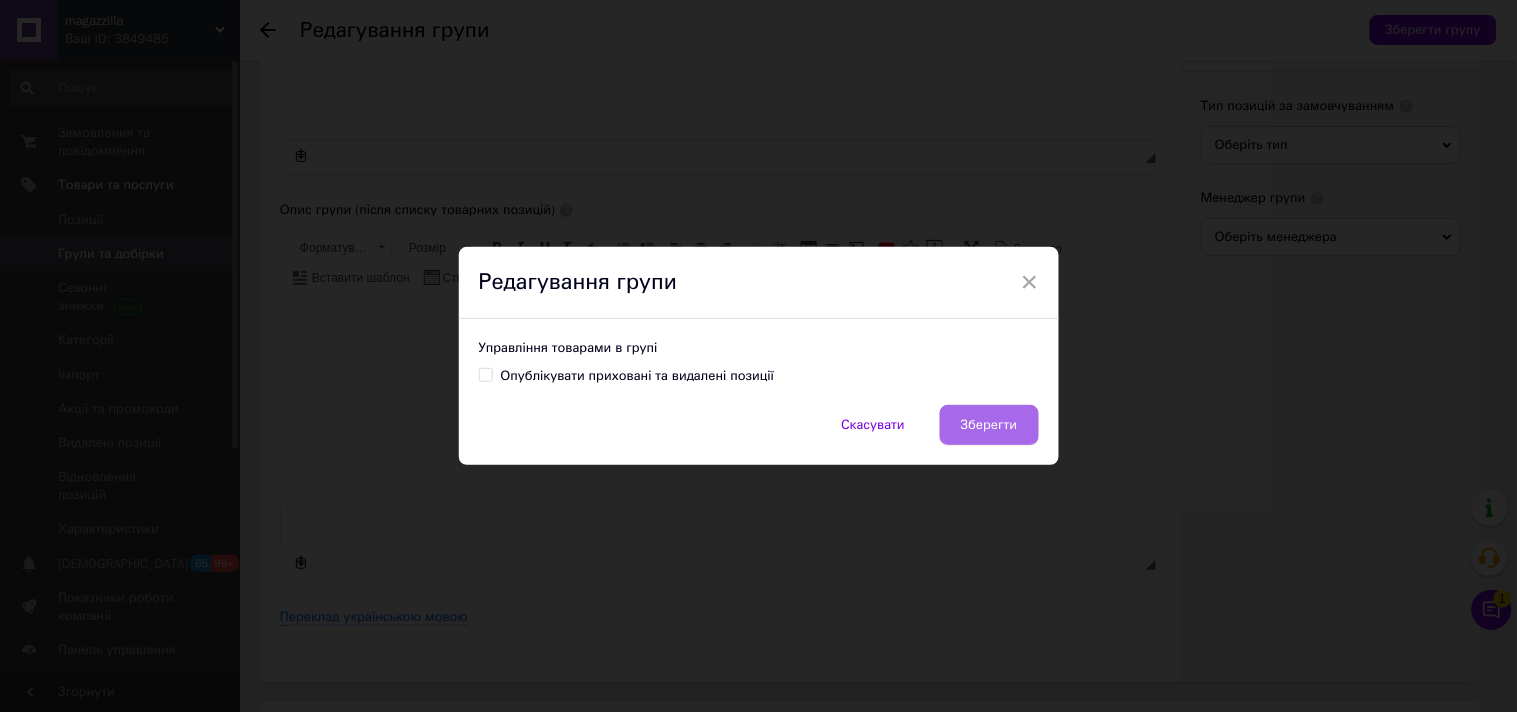 click on "Зберегти" at bounding box center (989, 425) 